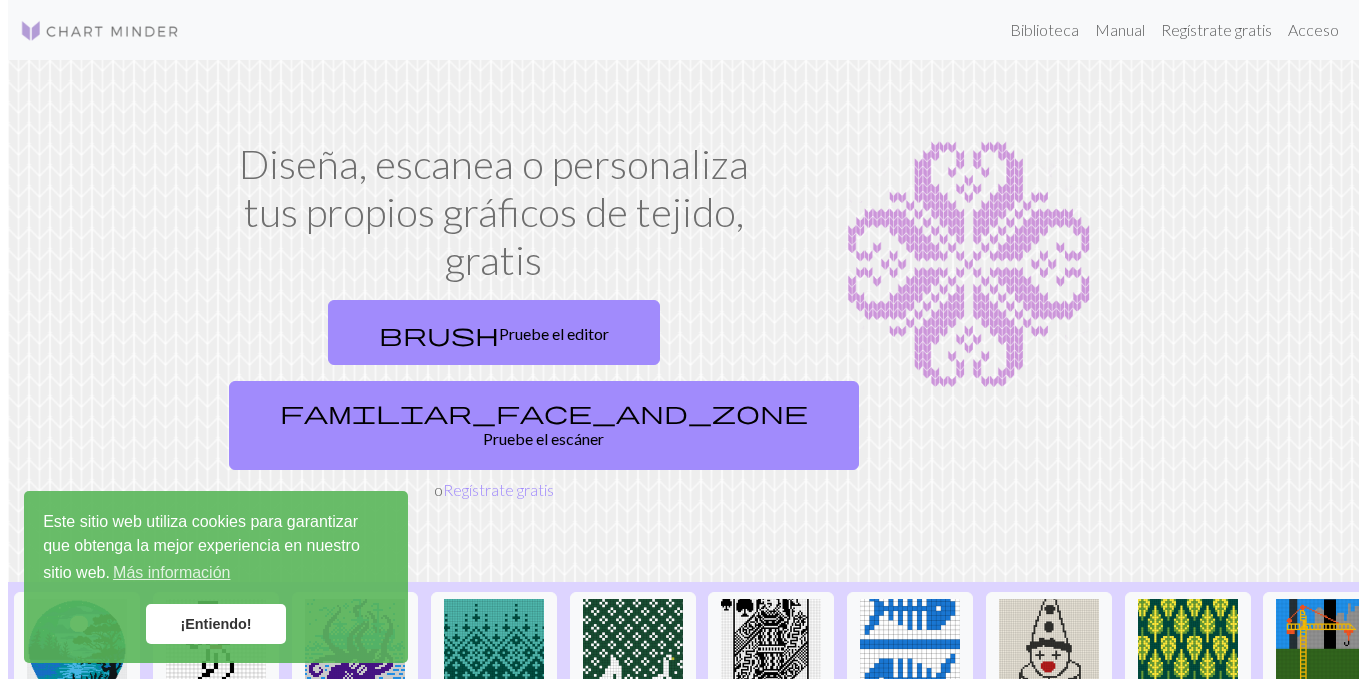 scroll, scrollTop: 0, scrollLeft: 0, axis: both 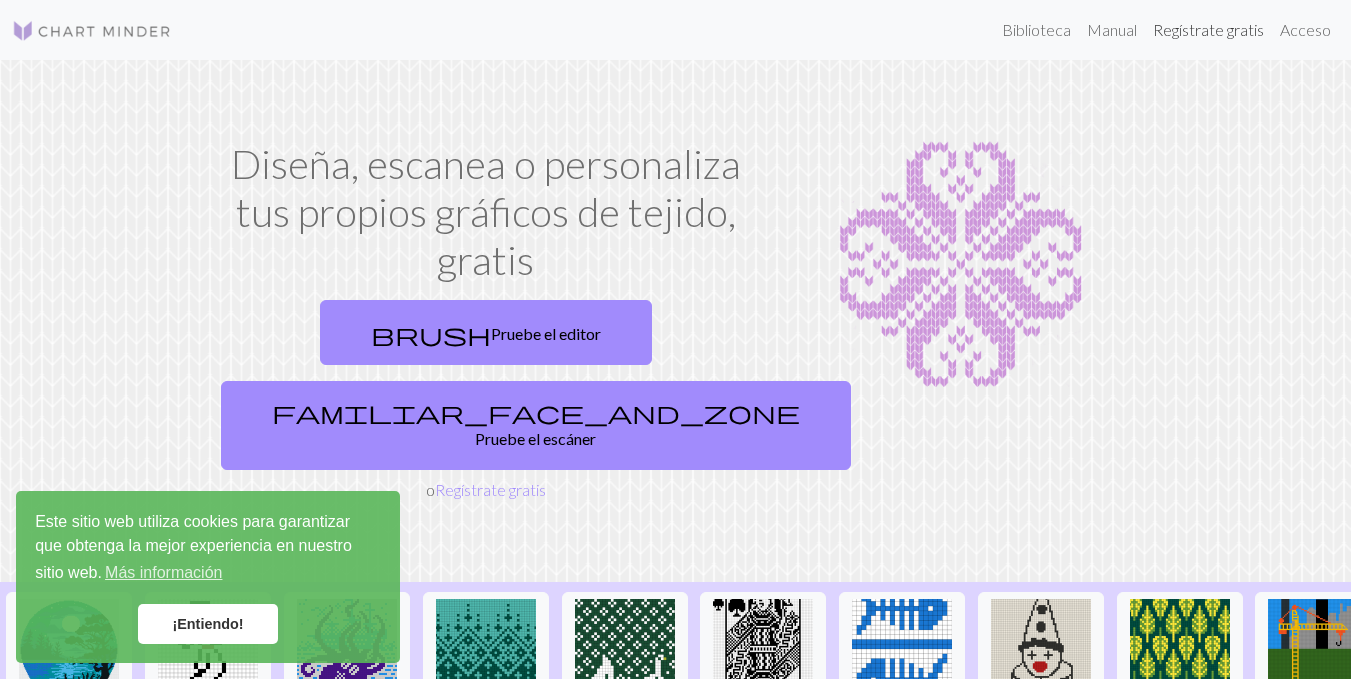 click on "Regístrate gratis" at bounding box center (1208, 30) 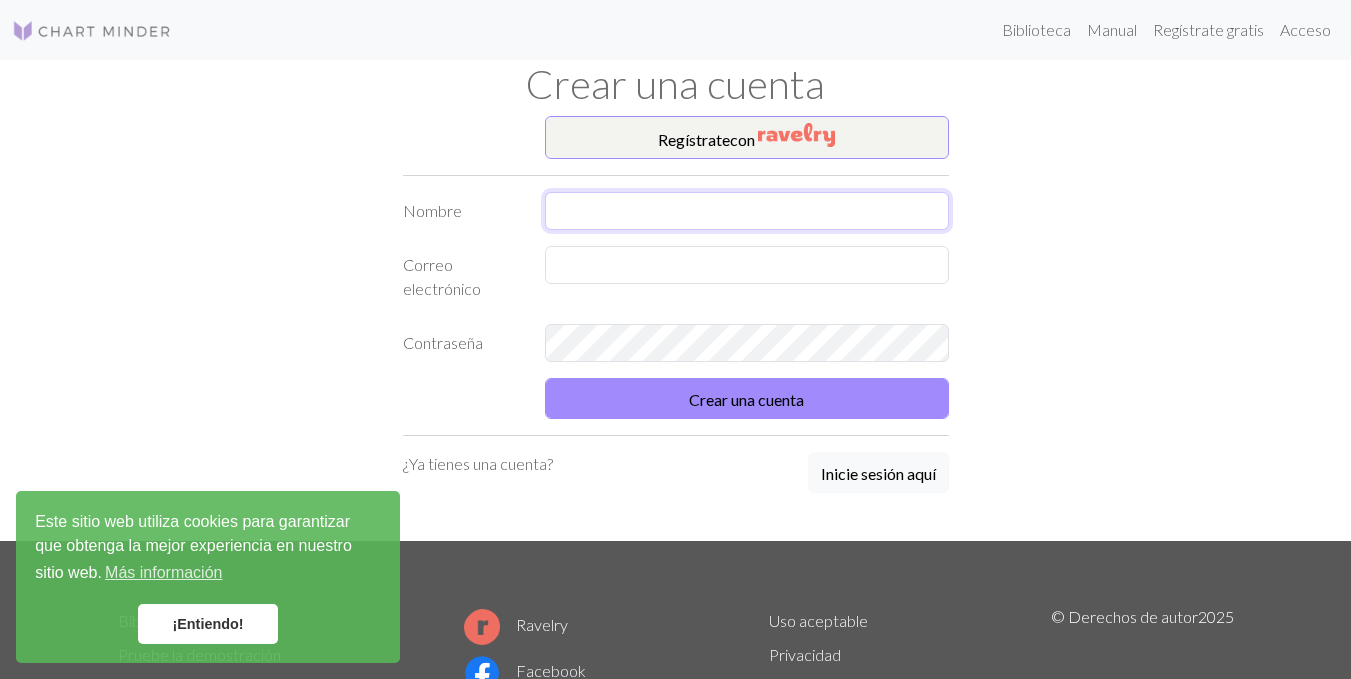 click at bounding box center (747, 211) 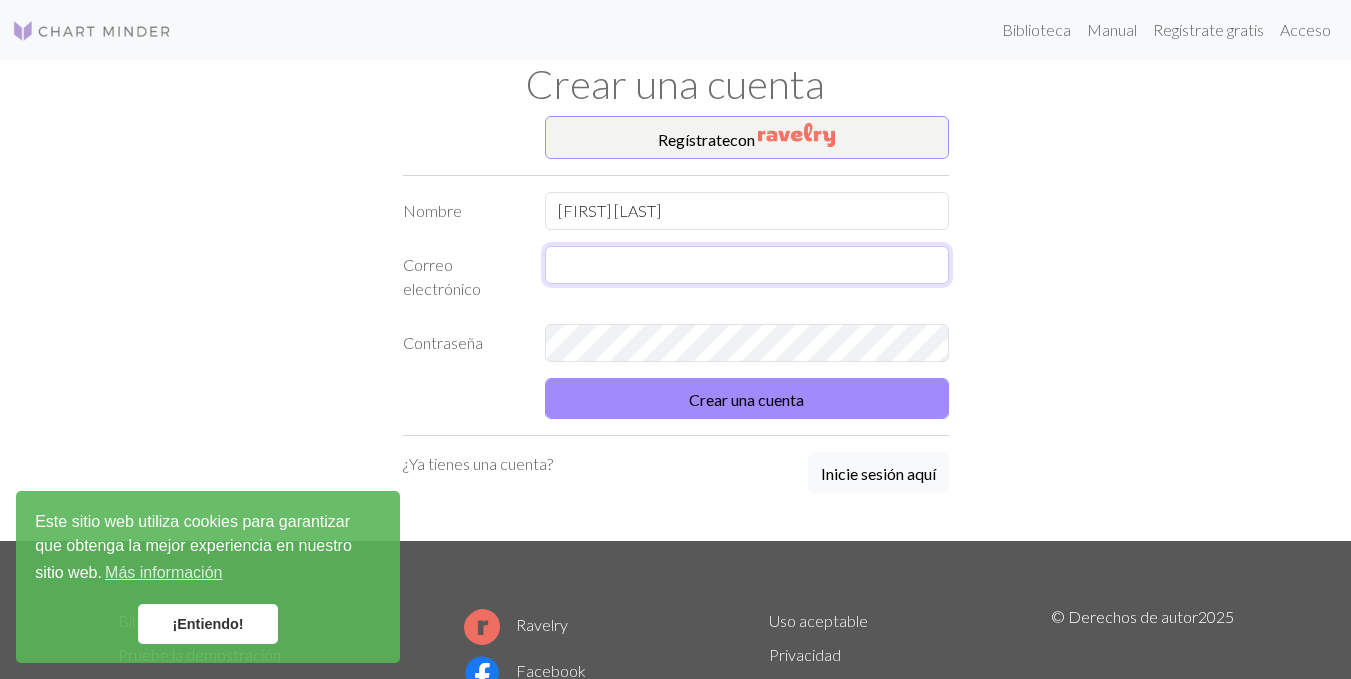 click at bounding box center (747, 265) 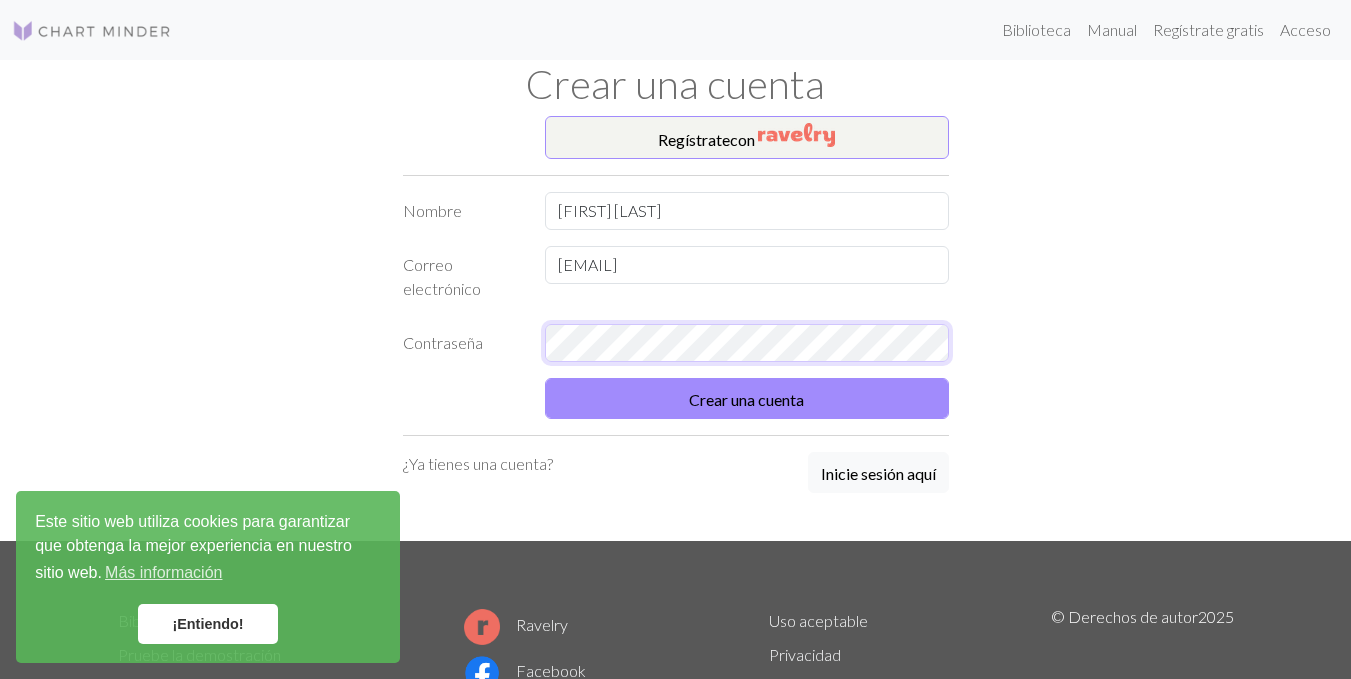 click on "Crear una cuenta" at bounding box center (747, 398) 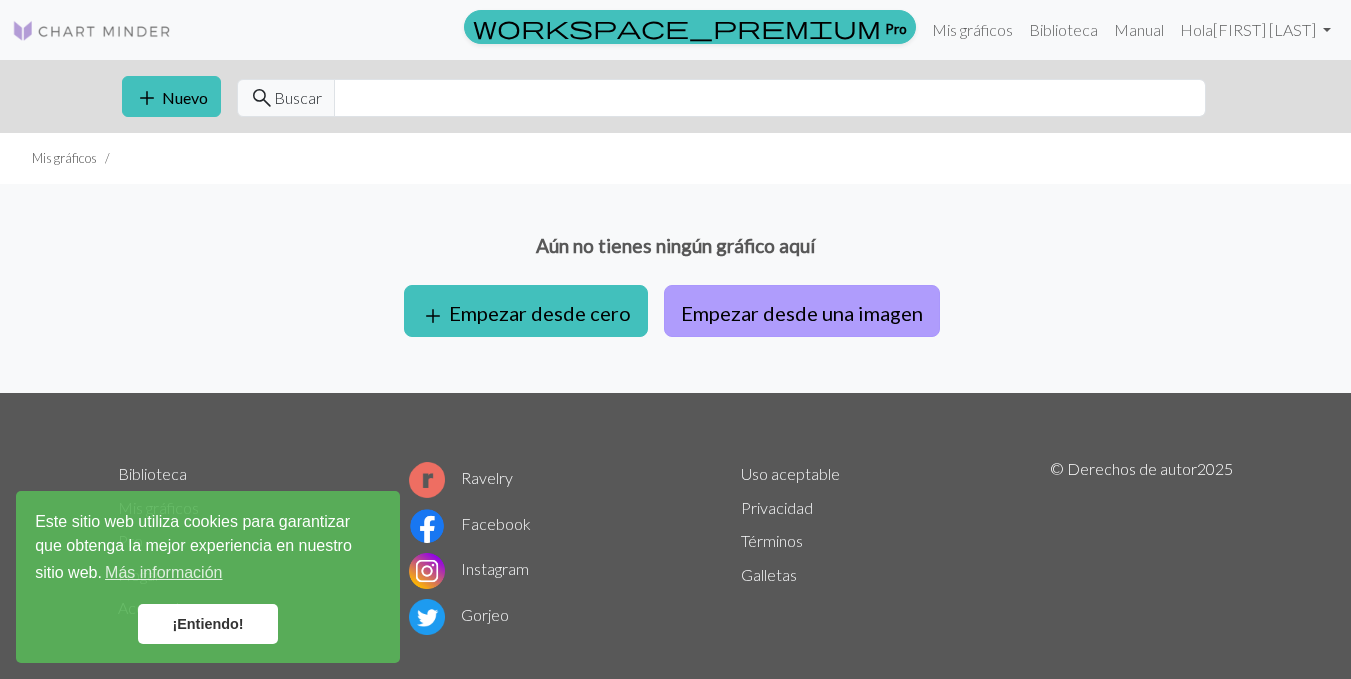 click on "Empezar desde una imagen" at bounding box center (802, 313) 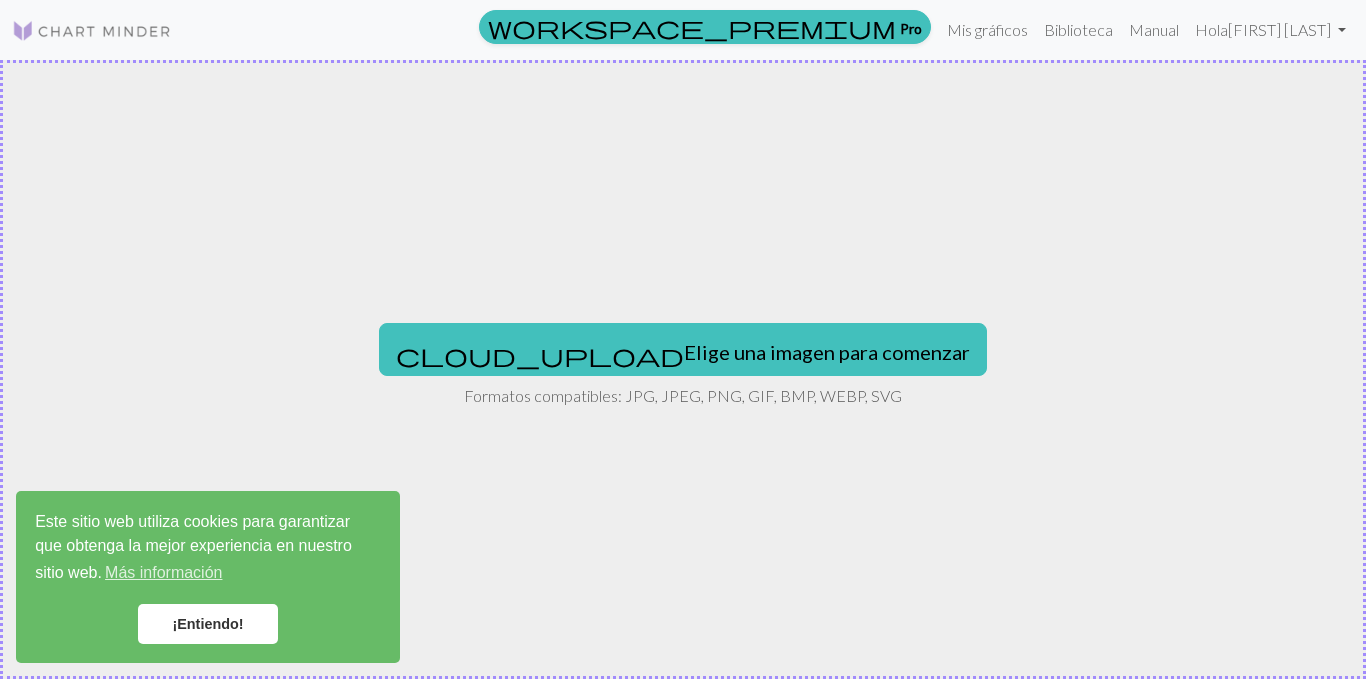 click on "¡Entiendo!" at bounding box center [207, 624] 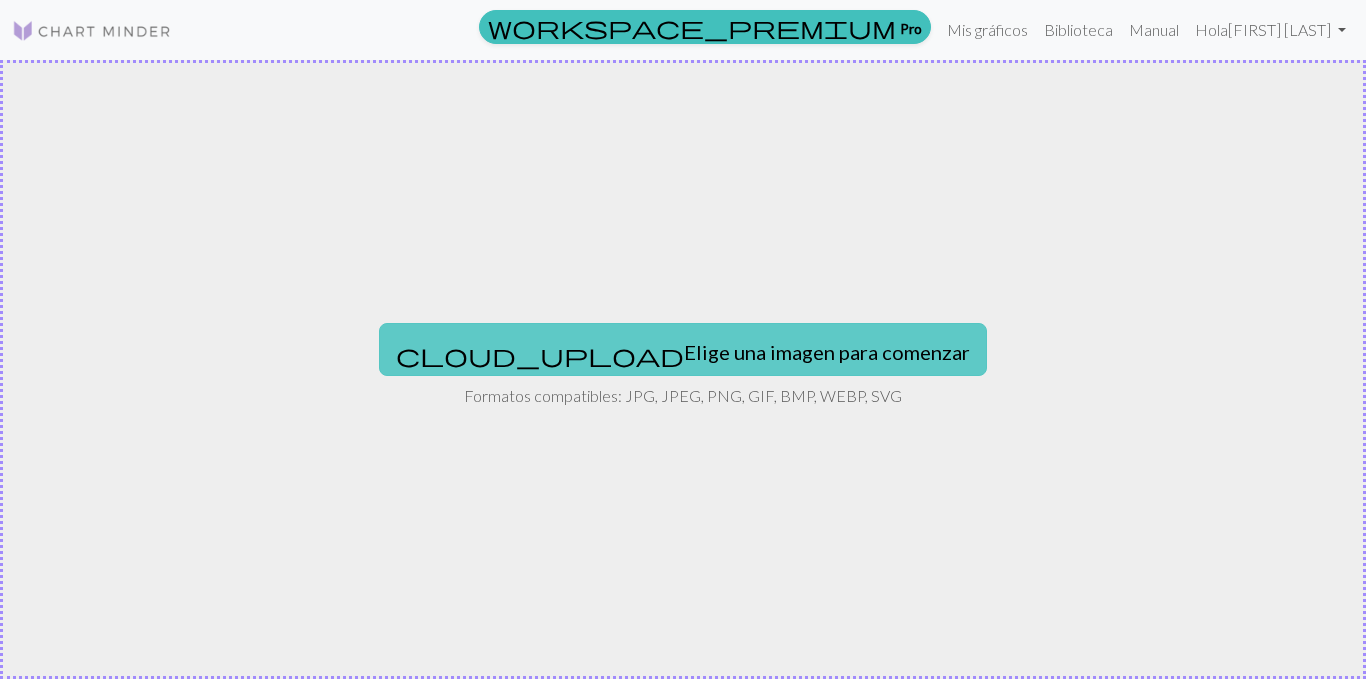 click on "Elige una imagen para comenzar" at bounding box center [827, 352] 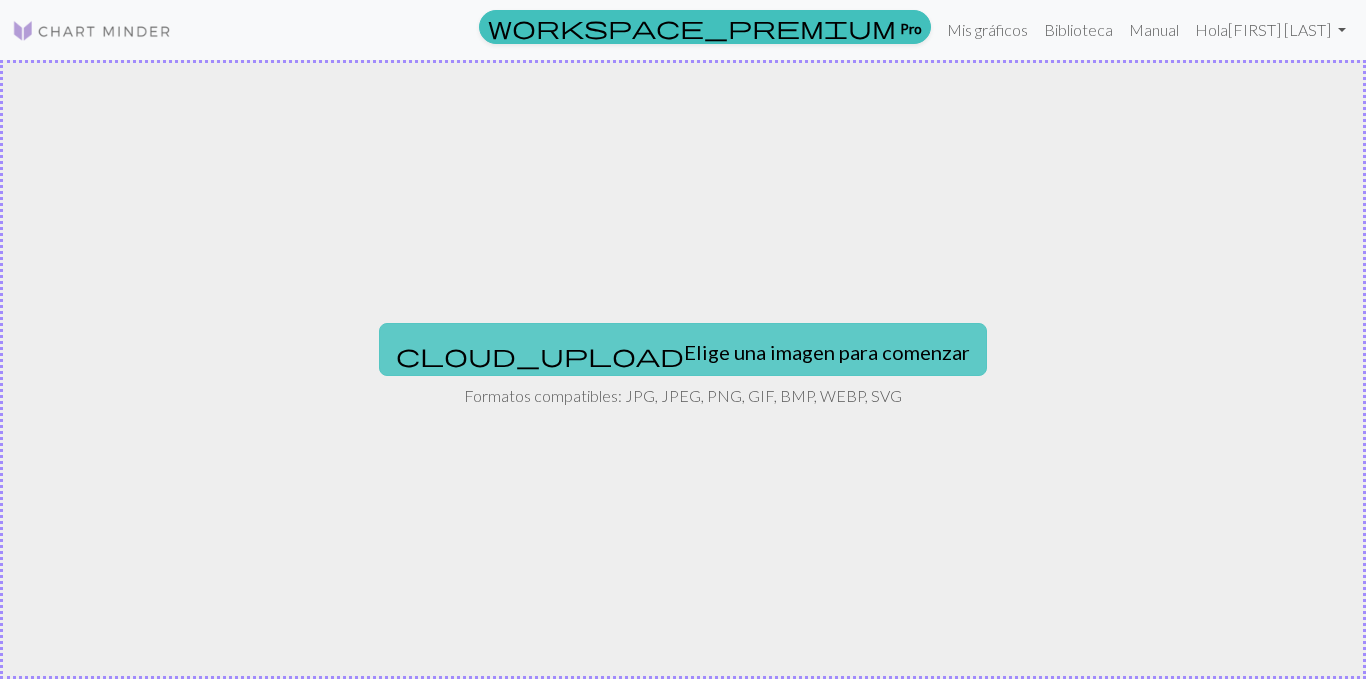 click on "cloud_upload Elige una imagen para comenzar" at bounding box center [683, 349] 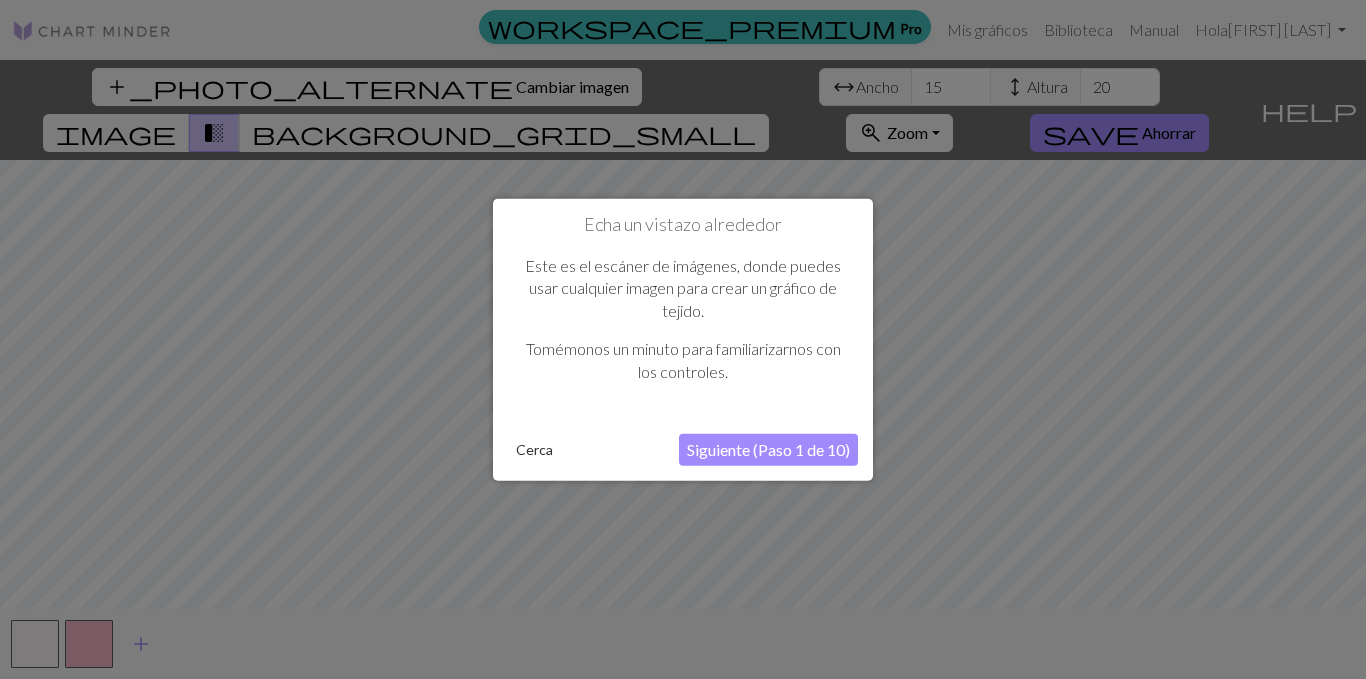 click on "Siguiente (Paso 1 de 10)" at bounding box center (768, 449) 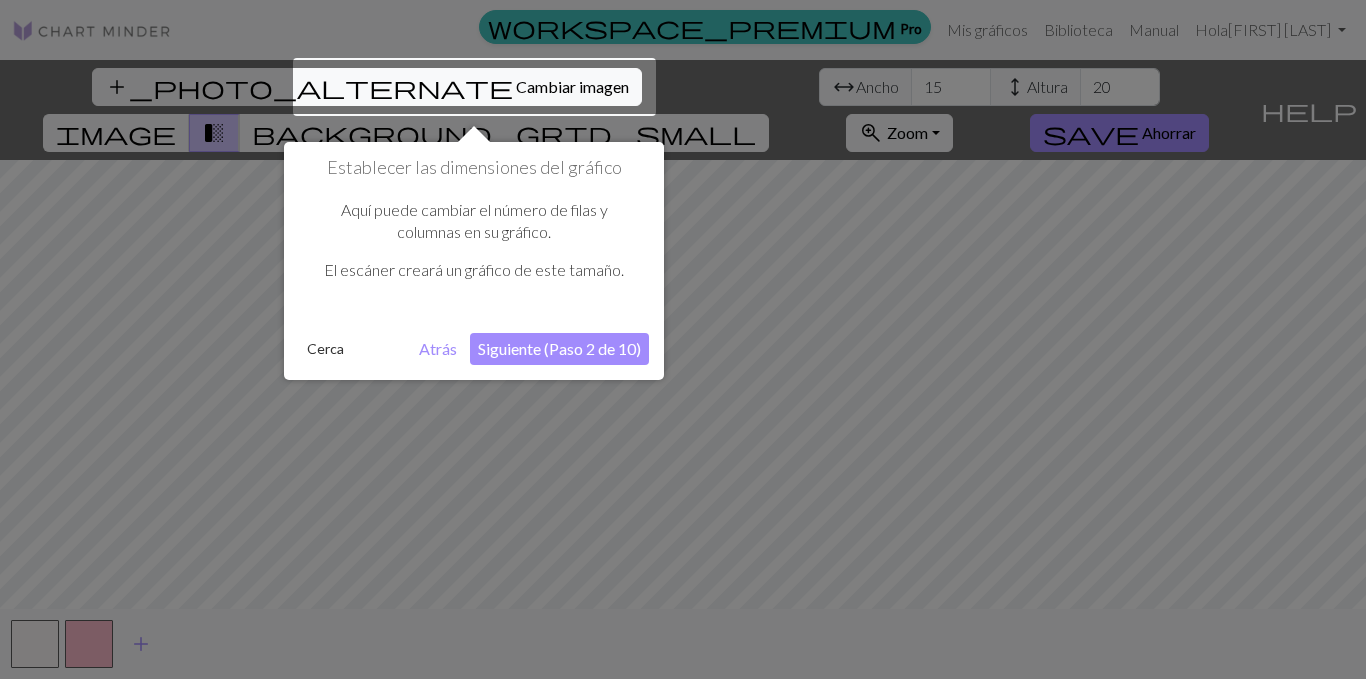 click on "Siguiente (Paso 2 de 10)" at bounding box center [559, 348] 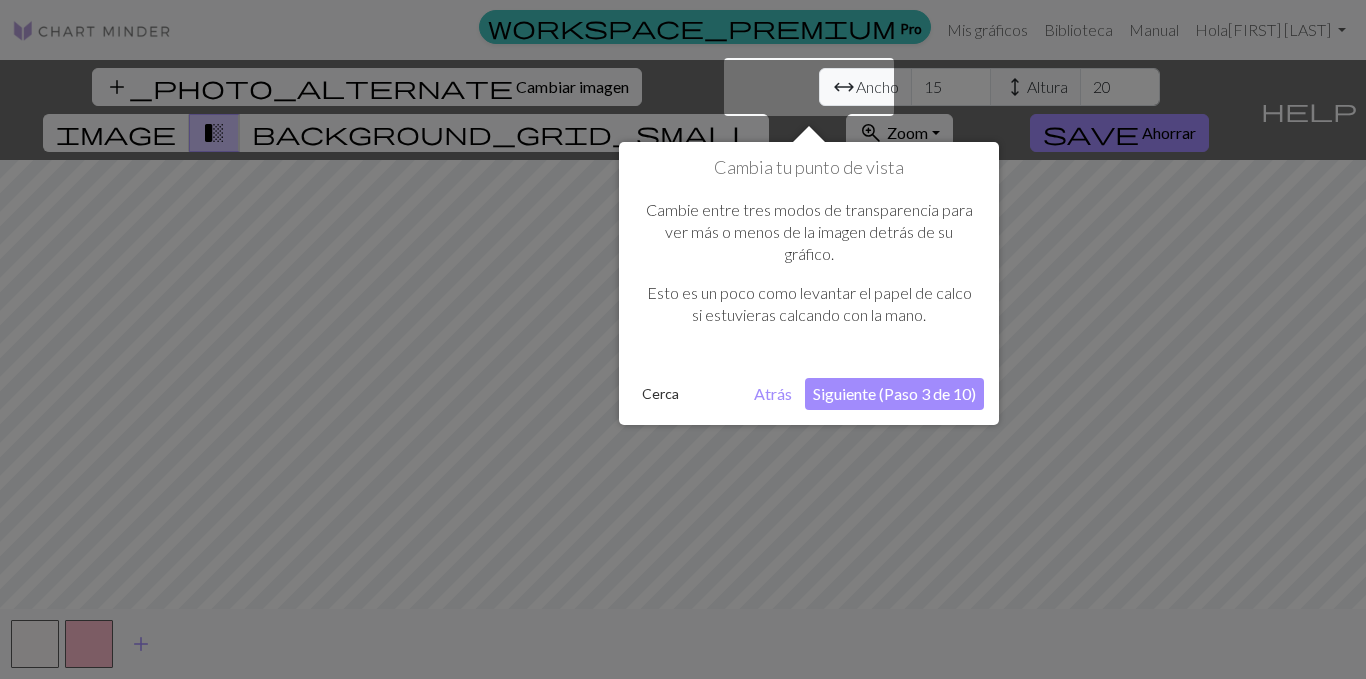 click on "Siguiente (Paso 3 de 10)" at bounding box center [894, 394] 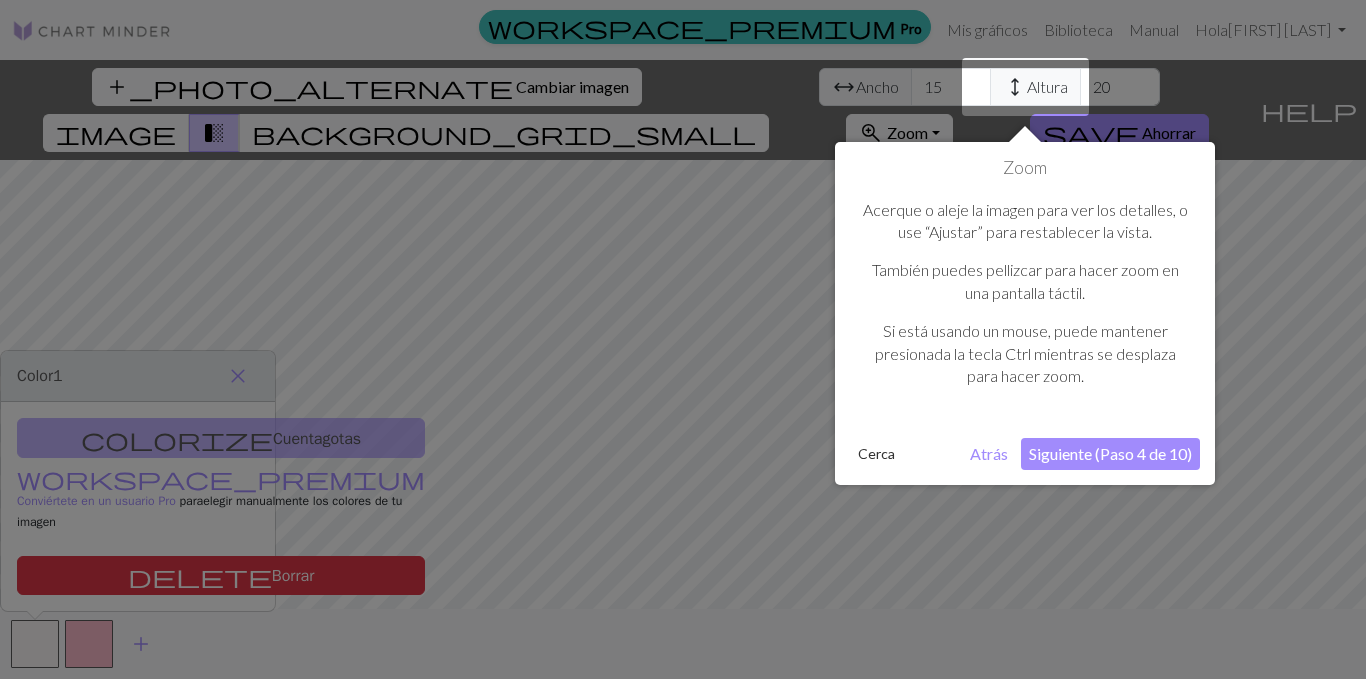 click on "Siguiente (Paso 4 de 10)" at bounding box center [1110, 453] 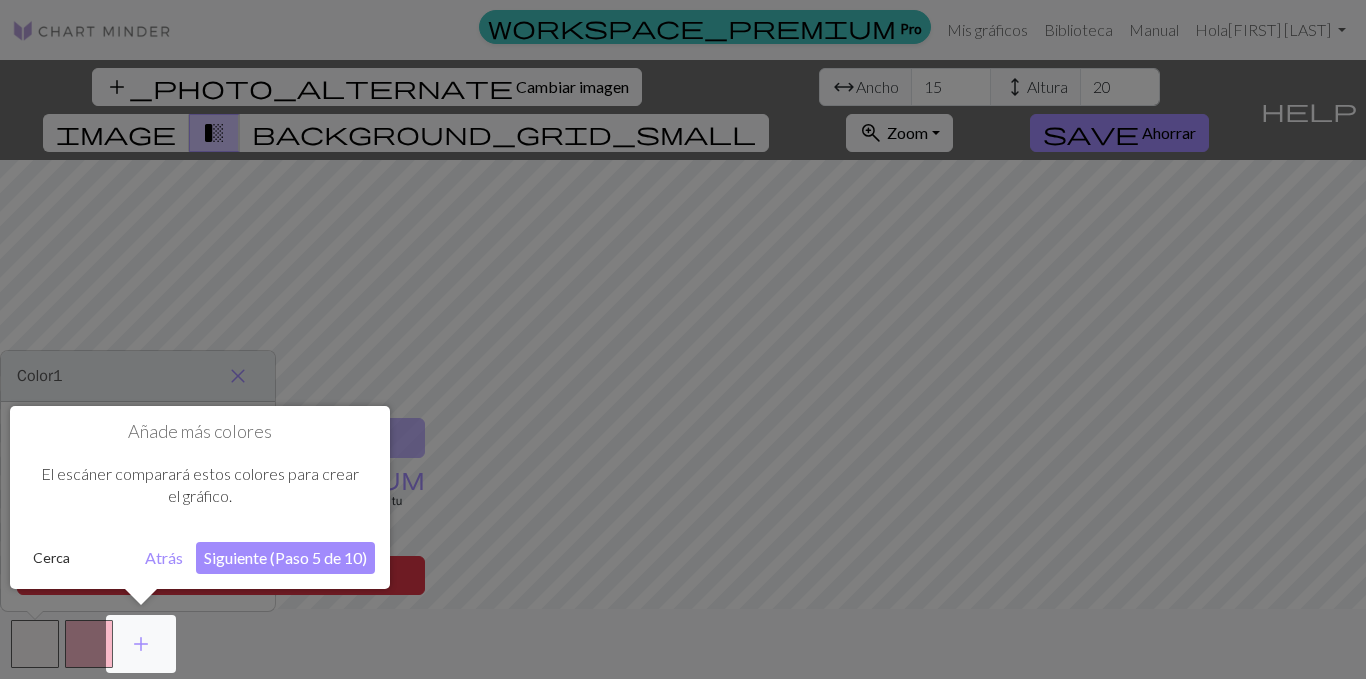 click on "Siguiente (Paso 5 de 10)" at bounding box center [285, 557] 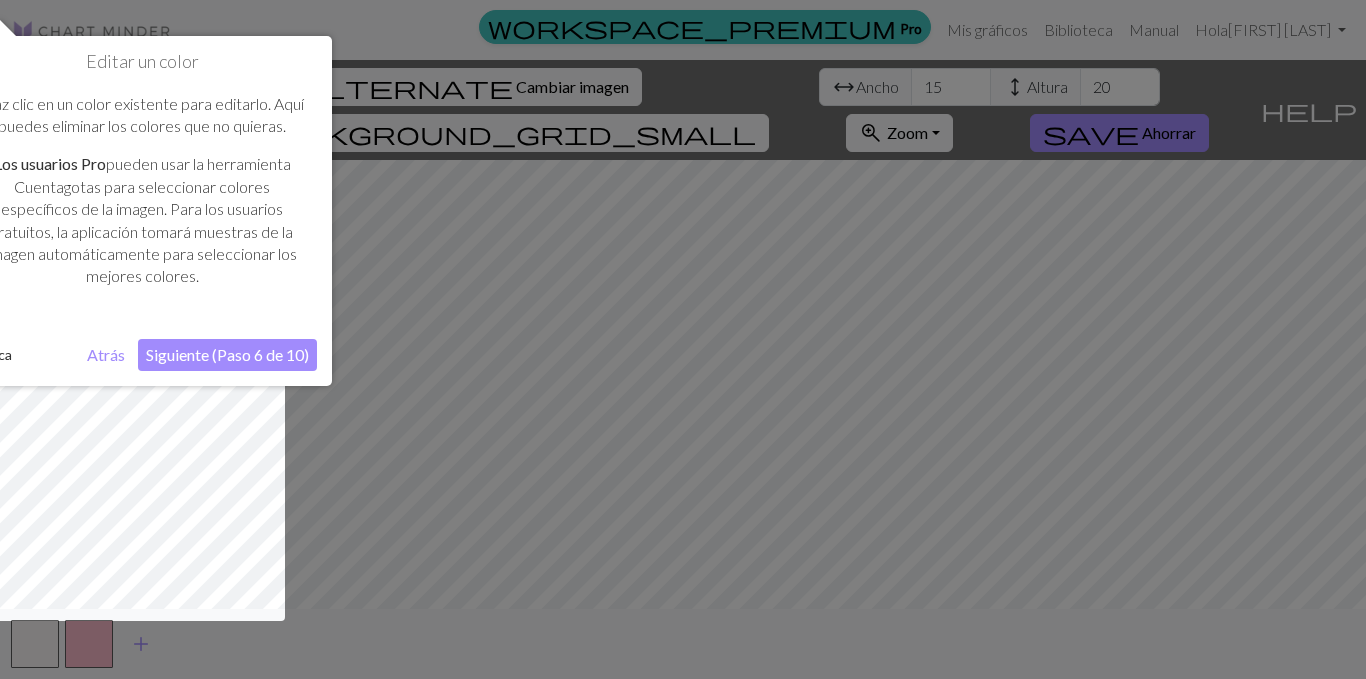 click on "Siguiente (Paso 6 de 10)" at bounding box center [227, 354] 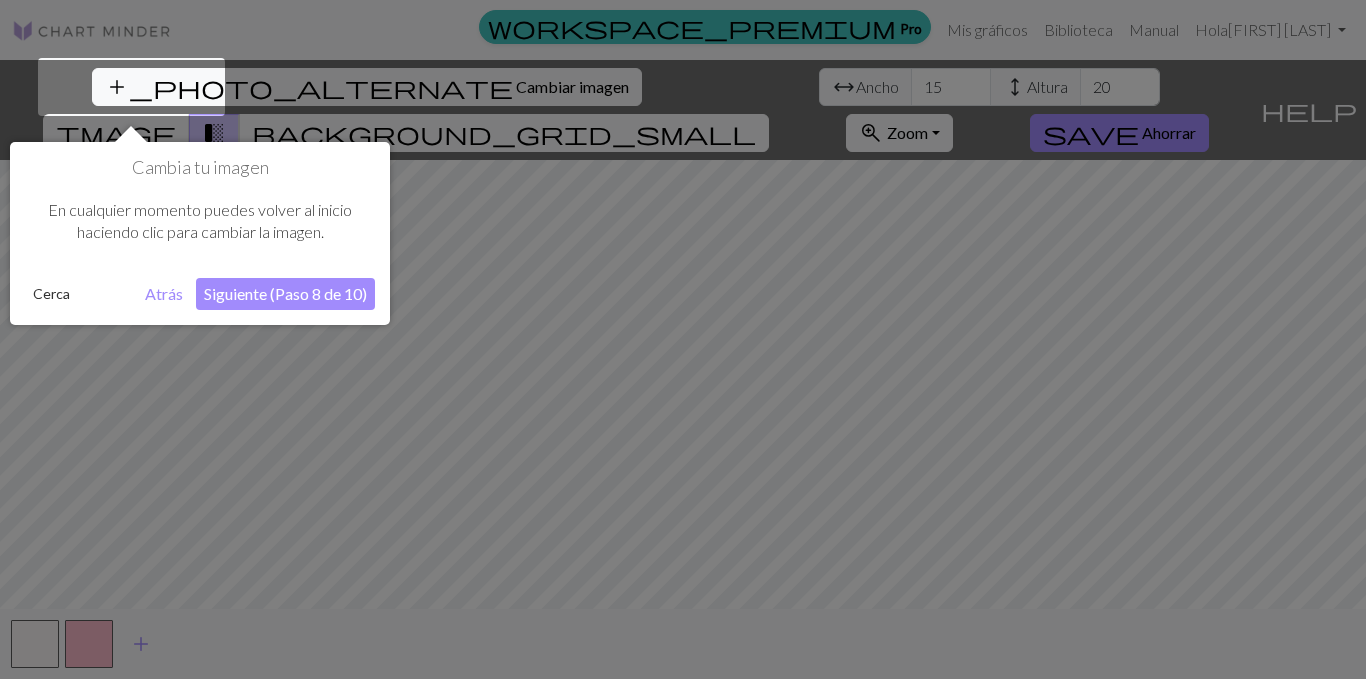 click on "Siguiente (Paso 8 de 10)" at bounding box center [285, 293] 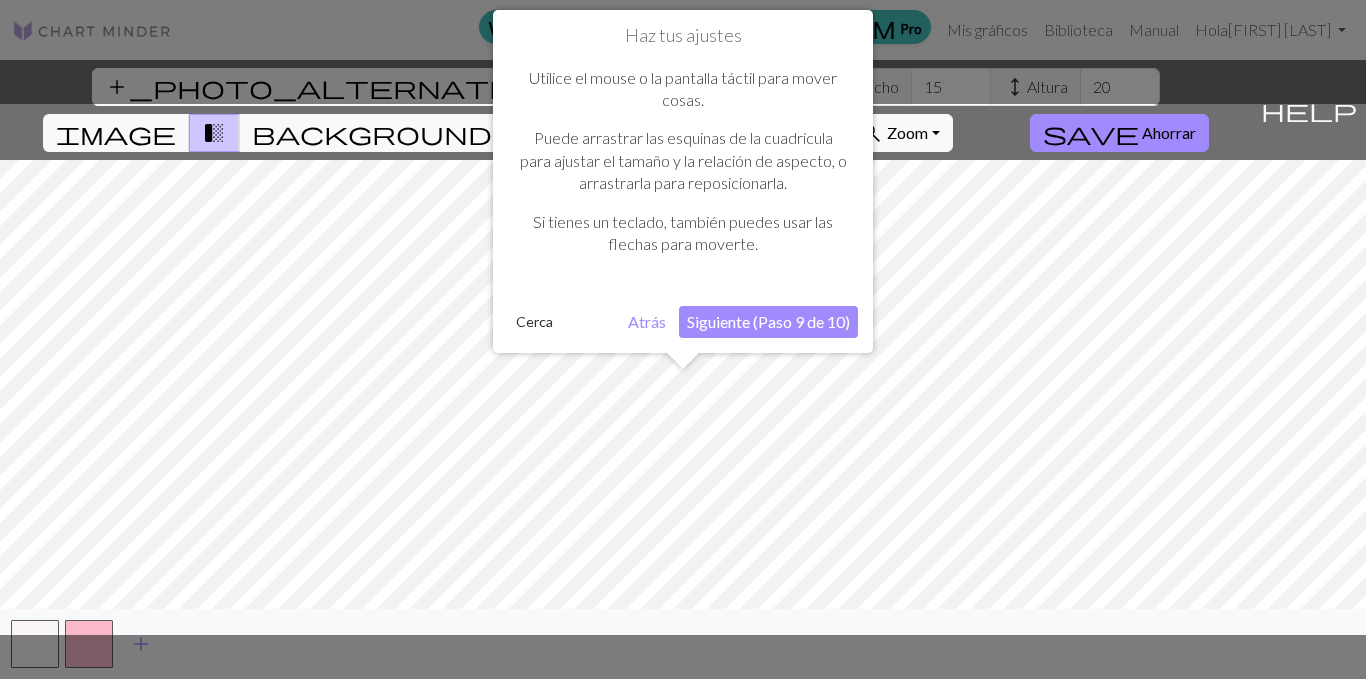 click on "Siguiente (Paso 9 de 10)" at bounding box center (768, 322) 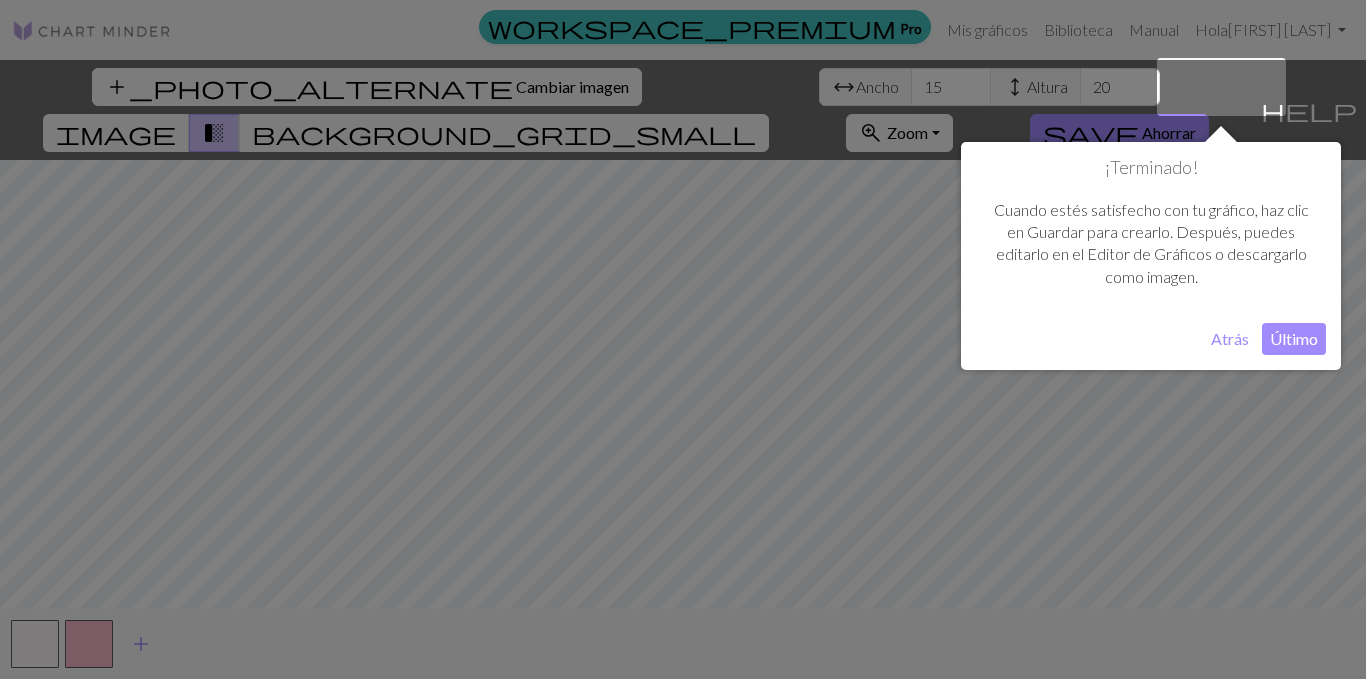 click on "Último" at bounding box center (1294, 339) 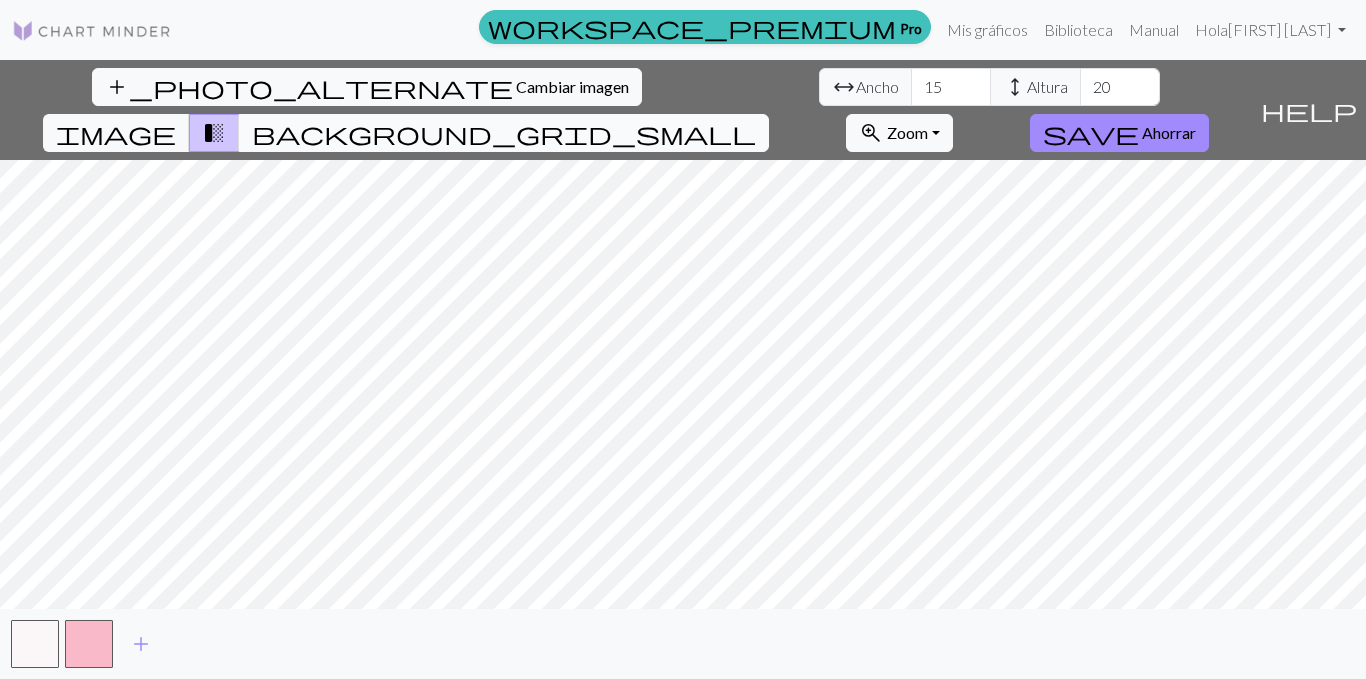 click on "background_grid_small" at bounding box center [504, 133] 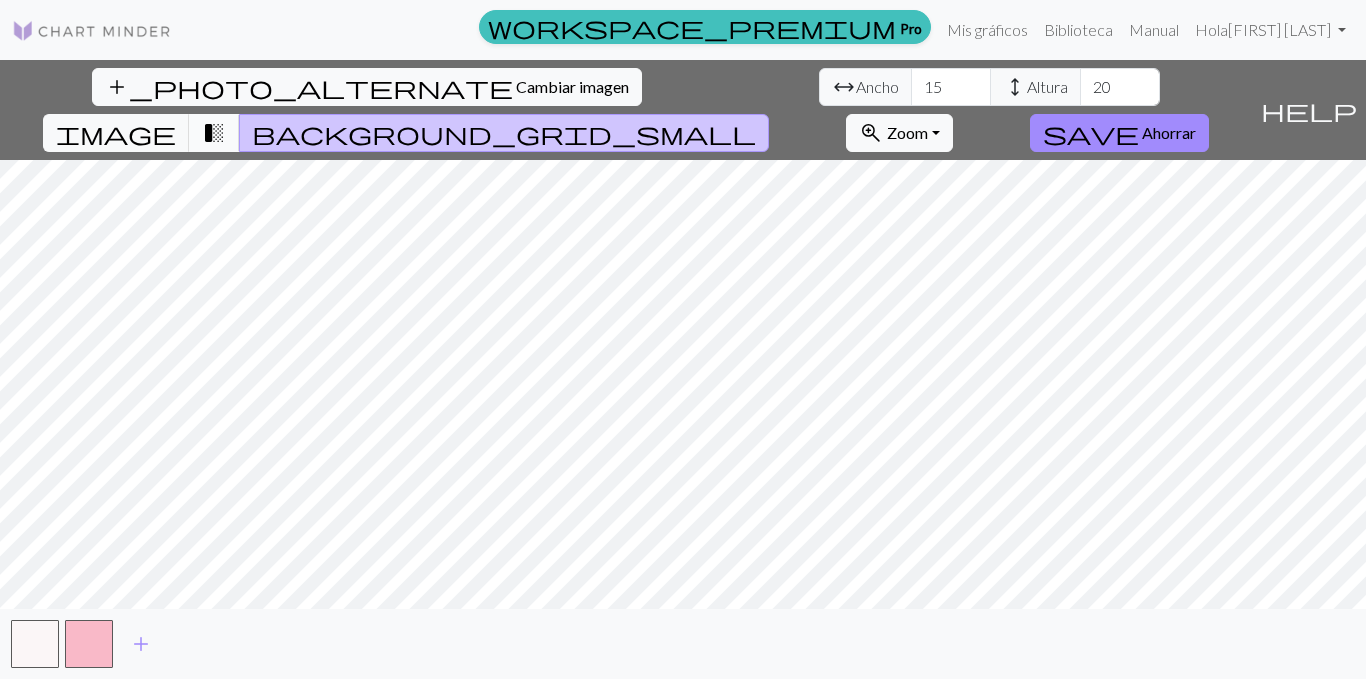 click on "transition_fade" at bounding box center (214, 133) 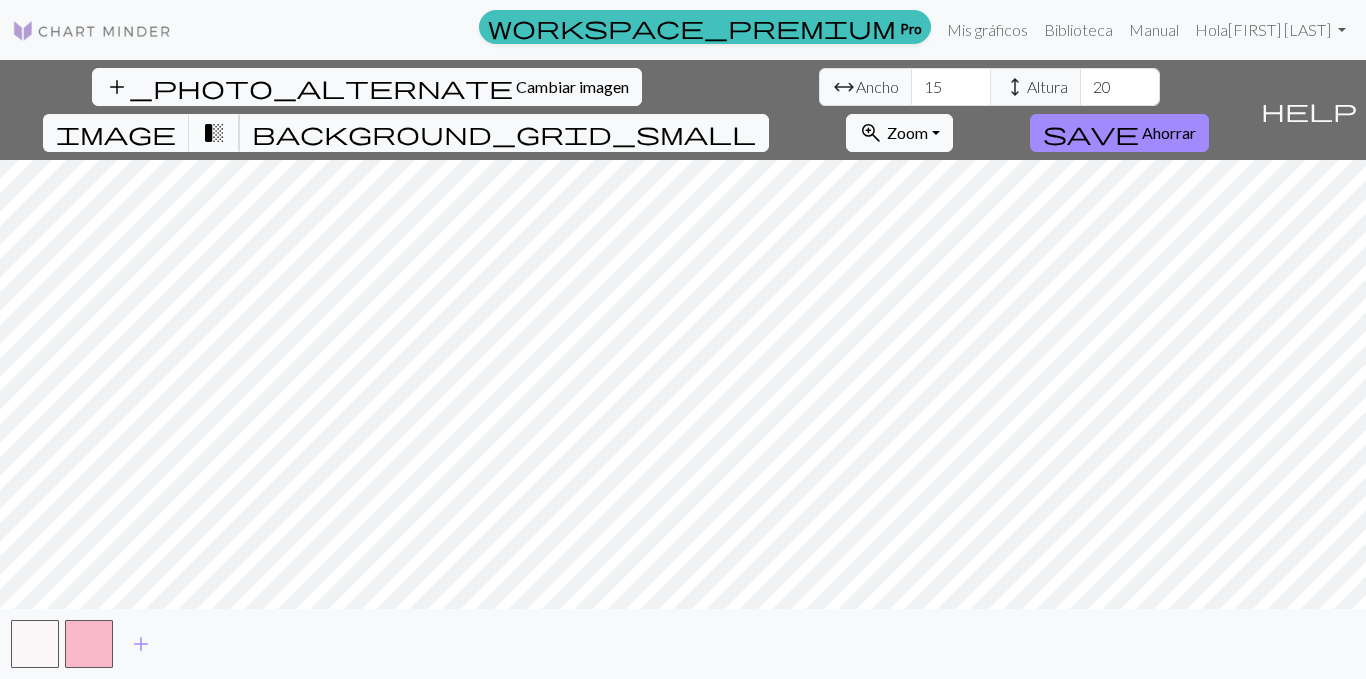 click on "transition_fade" at bounding box center [214, 133] 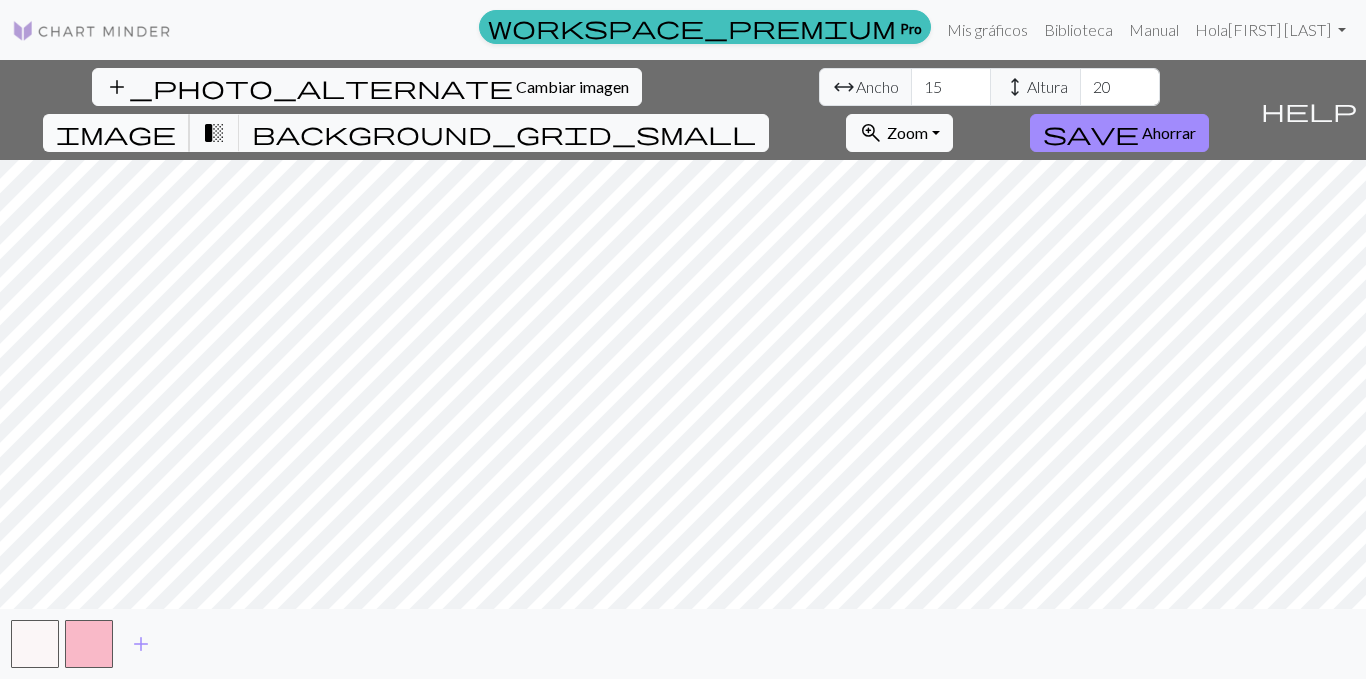 click on "image" at bounding box center [116, 133] 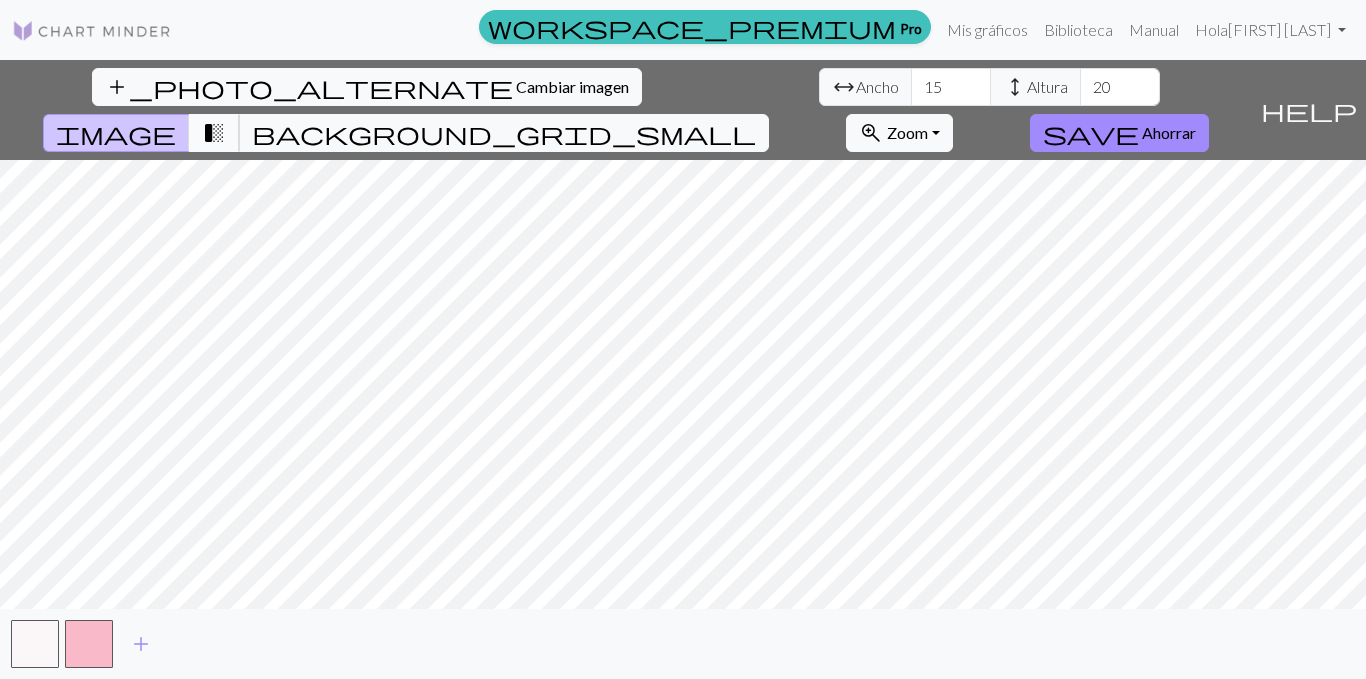 click on "transition_fade" at bounding box center [214, 133] 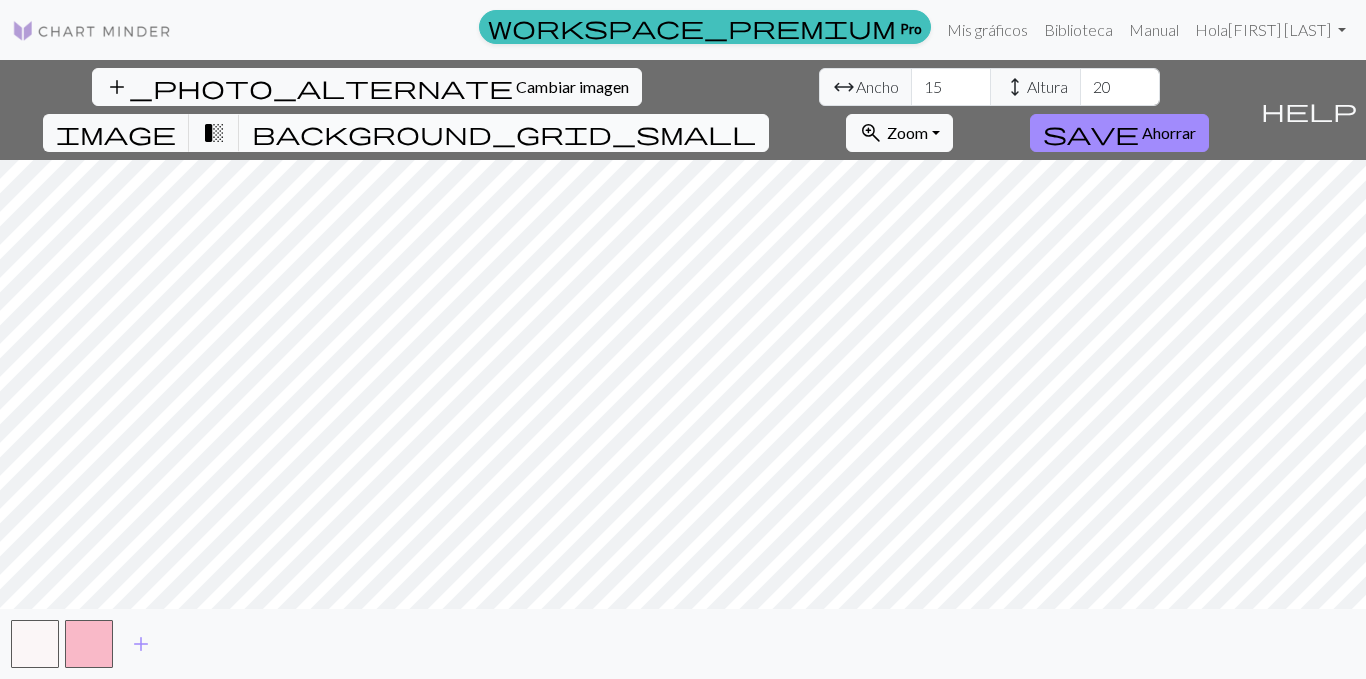 click on "background_grid_small" at bounding box center (504, 133) 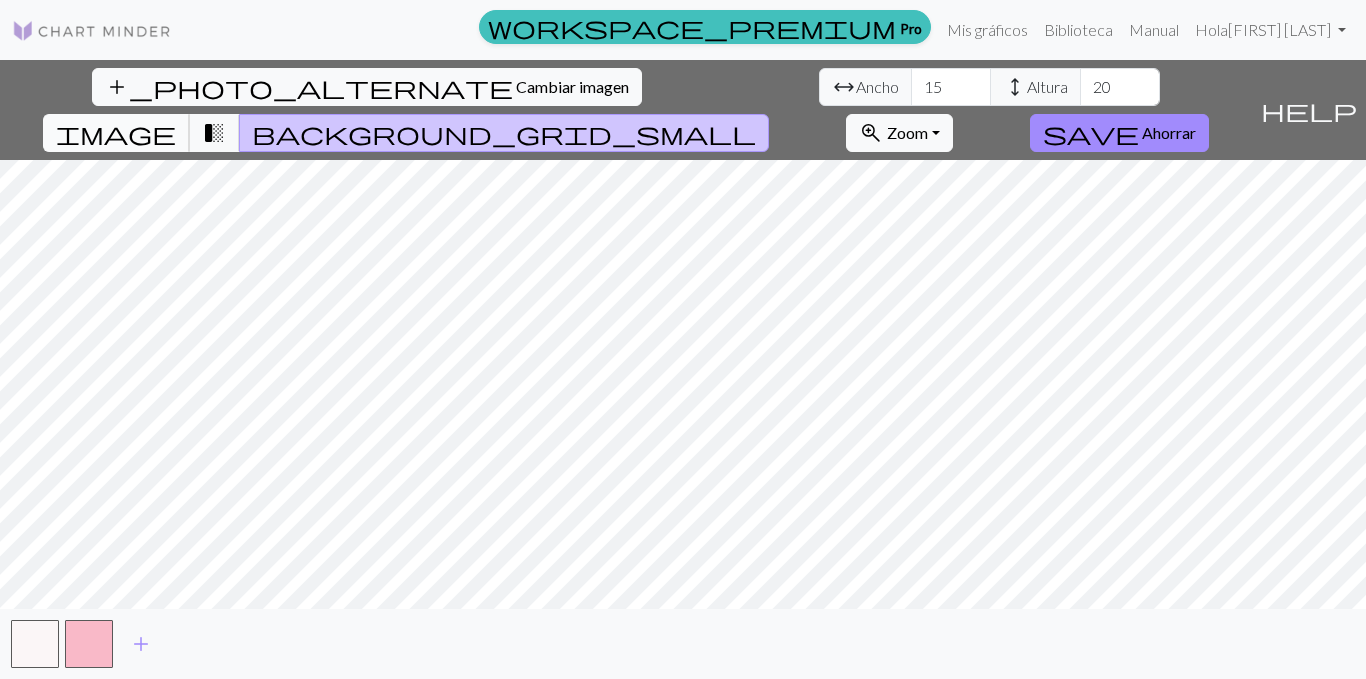 click on "image" at bounding box center (116, 133) 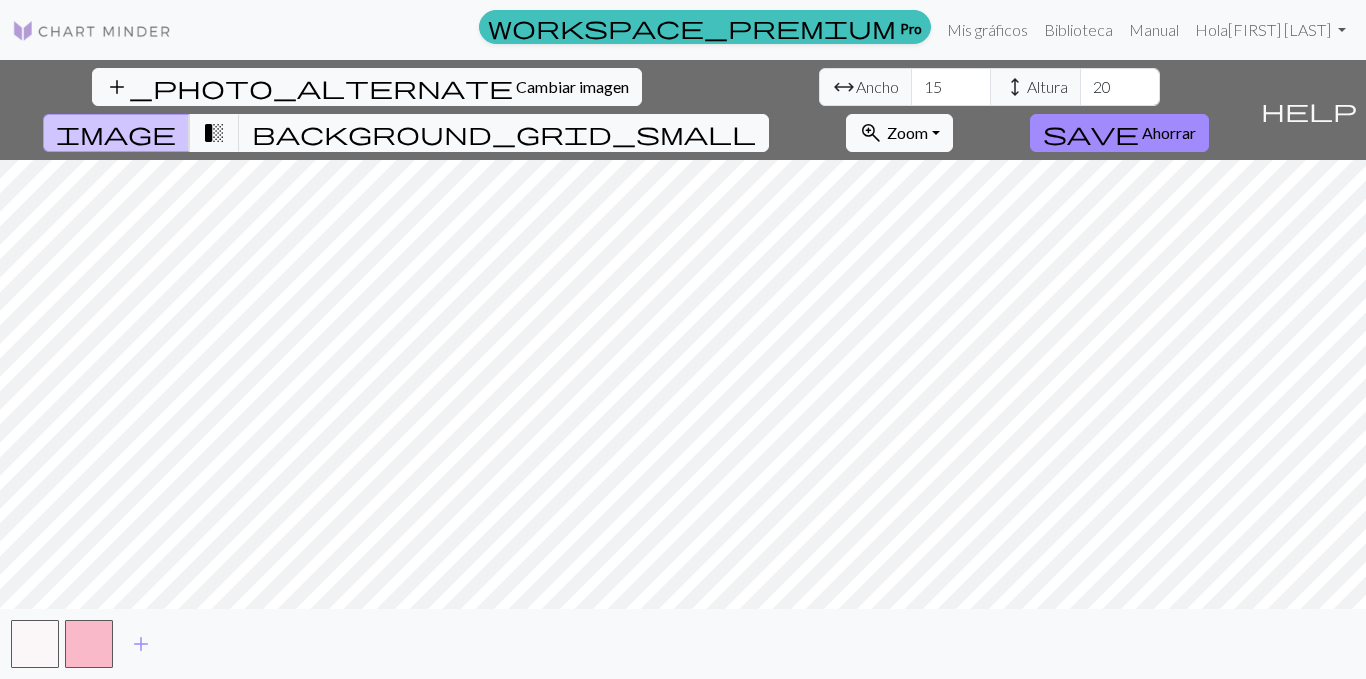 click on "add_photo_alternate   Cambiar imagen arrow_range   Ancho 15 height   Altura 20 image transition_fade background_grid_small zoom_in Zoom Zoom Se adapta a todos Ancho de ajuste Altura de ajuste 50% 100% 150% 200% save   Ahorrar" at bounding box center (626, 110) 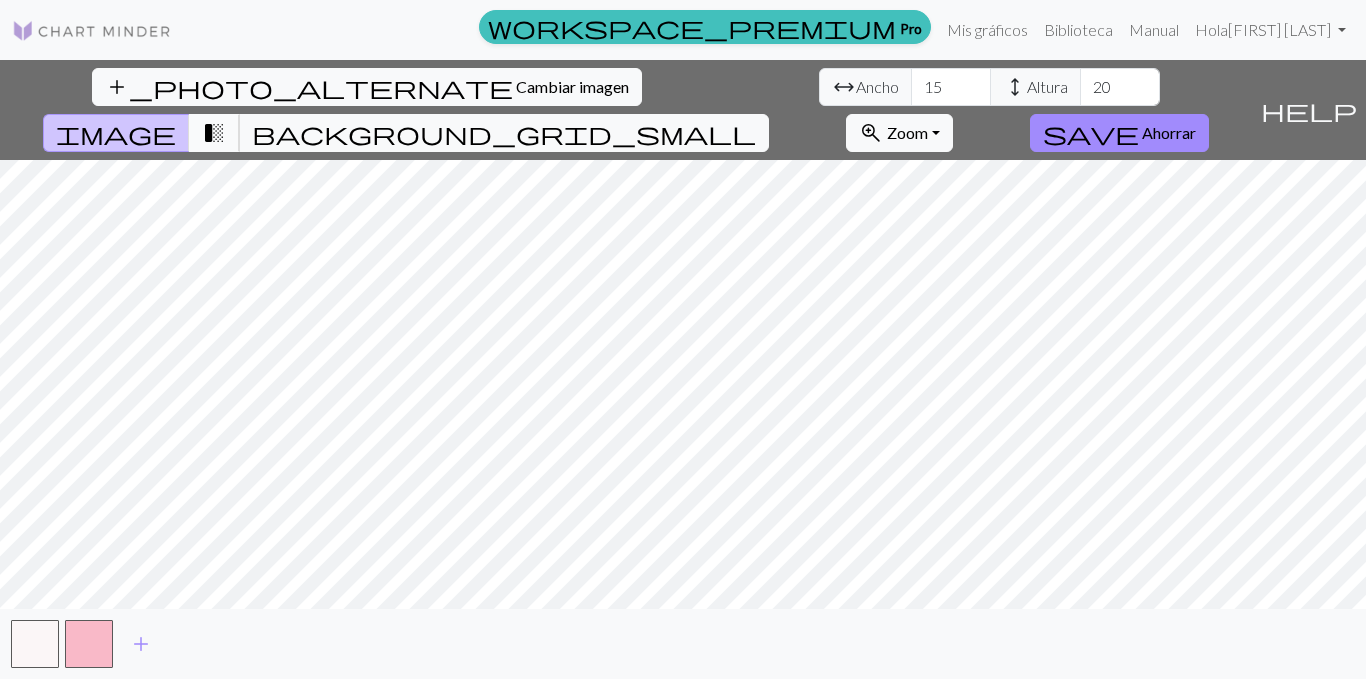 click on "transition_fade" at bounding box center [214, 133] 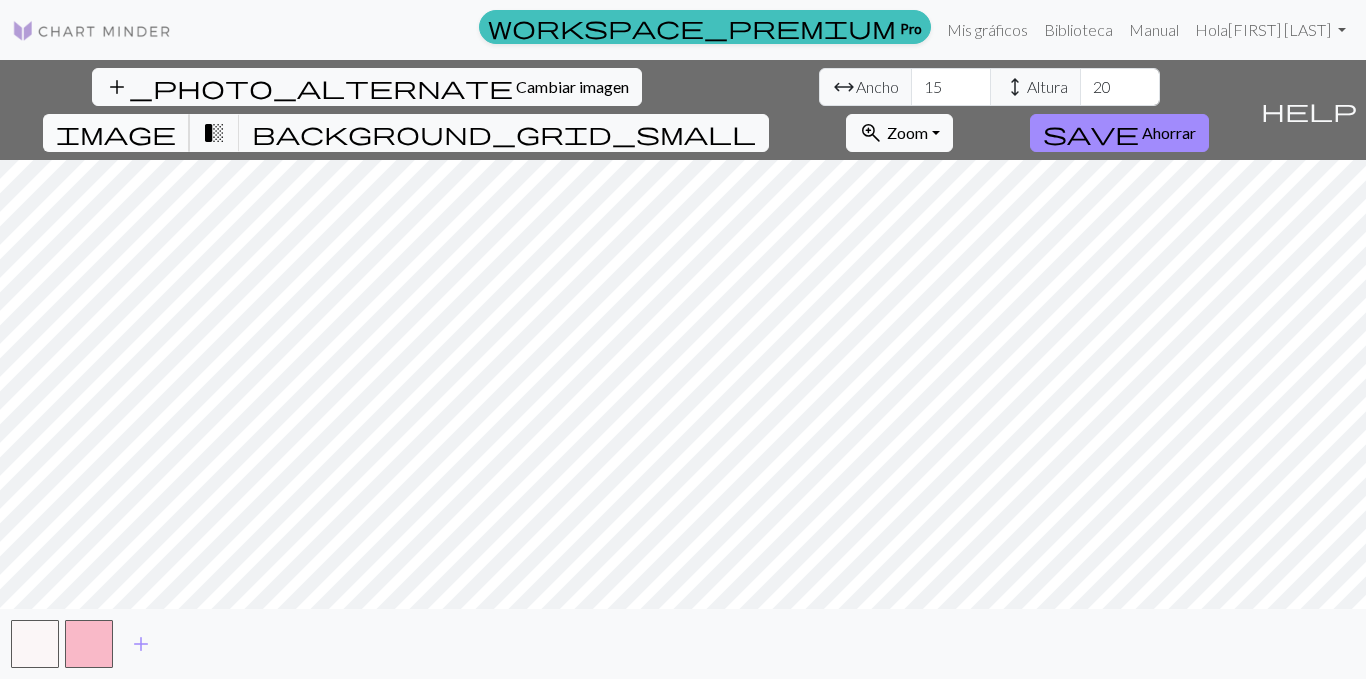 click on "image" at bounding box center [116, 133] 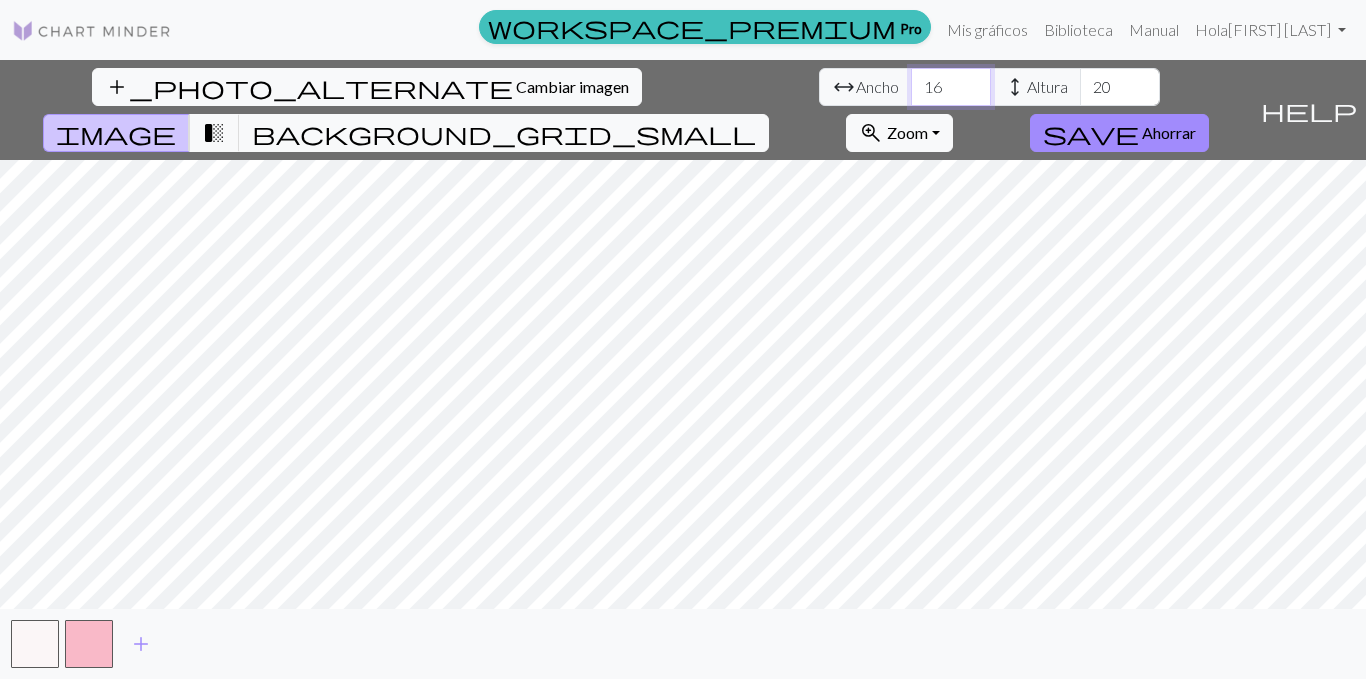 click on "16" at bounding box center [951, 87] 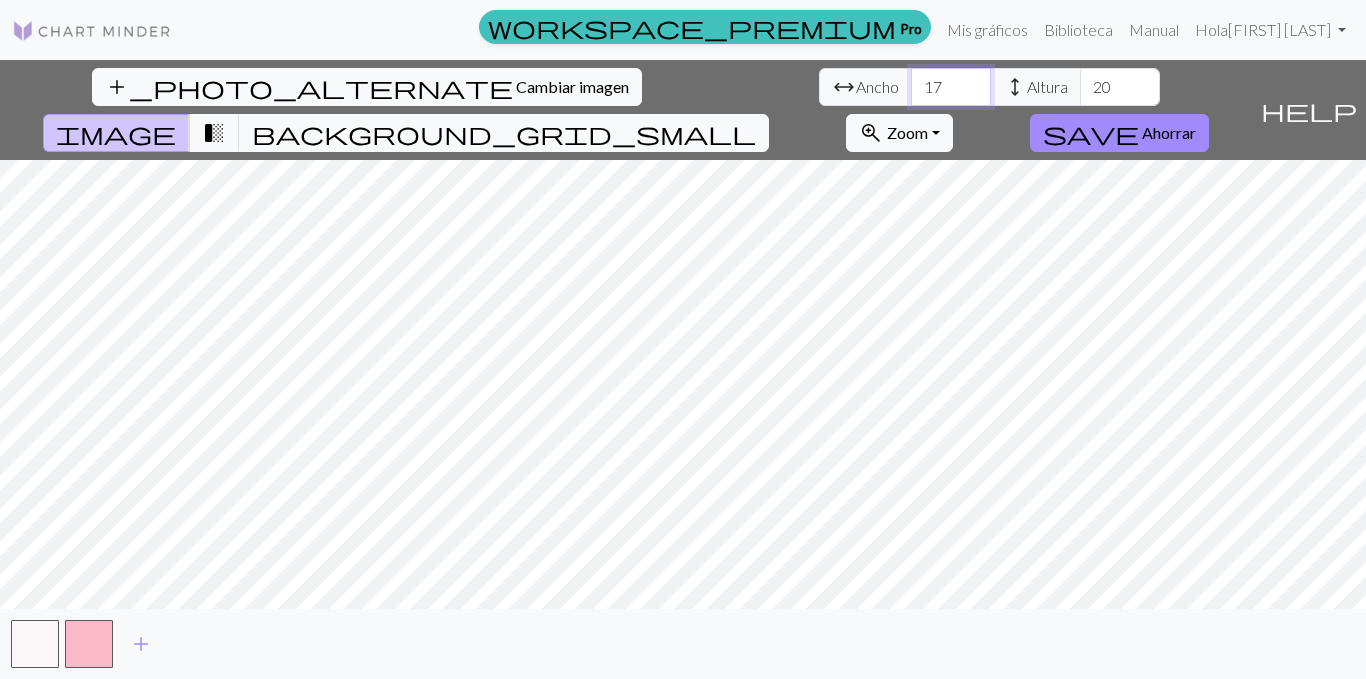 click on "17" at bounding box center [951, 87] 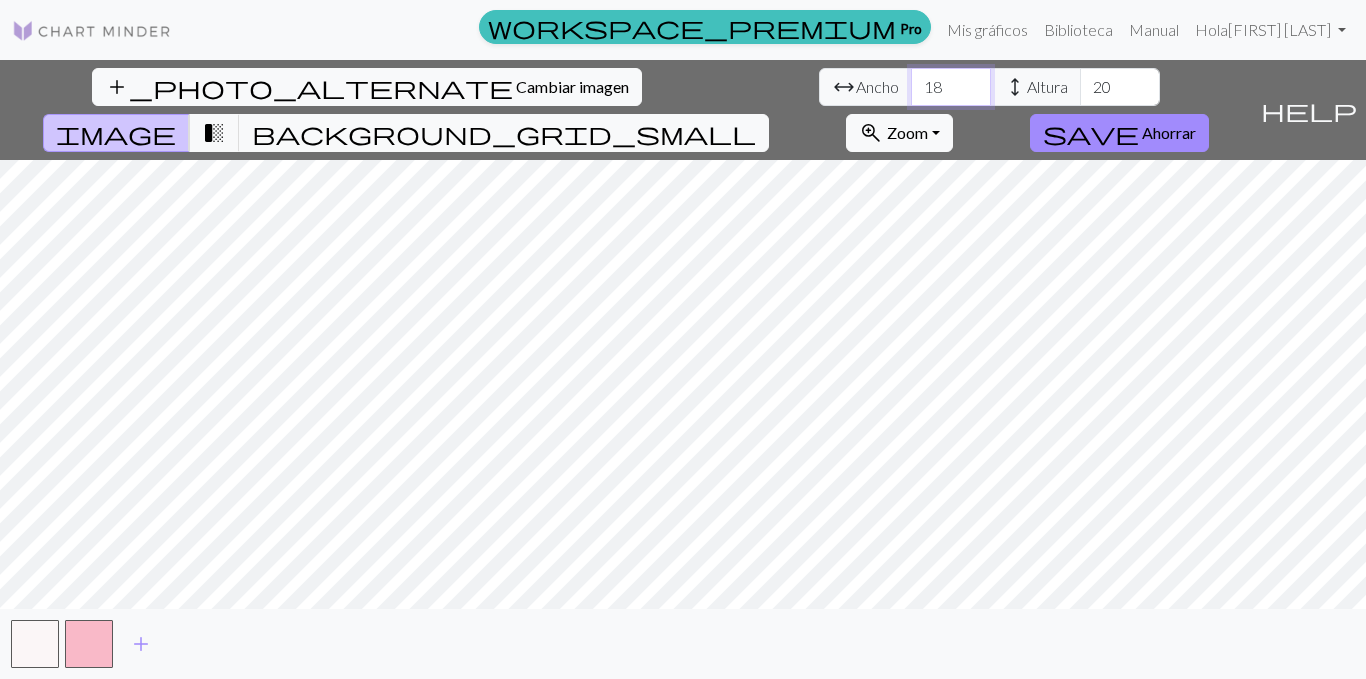 click on "18" at bounding box center (951, 87) 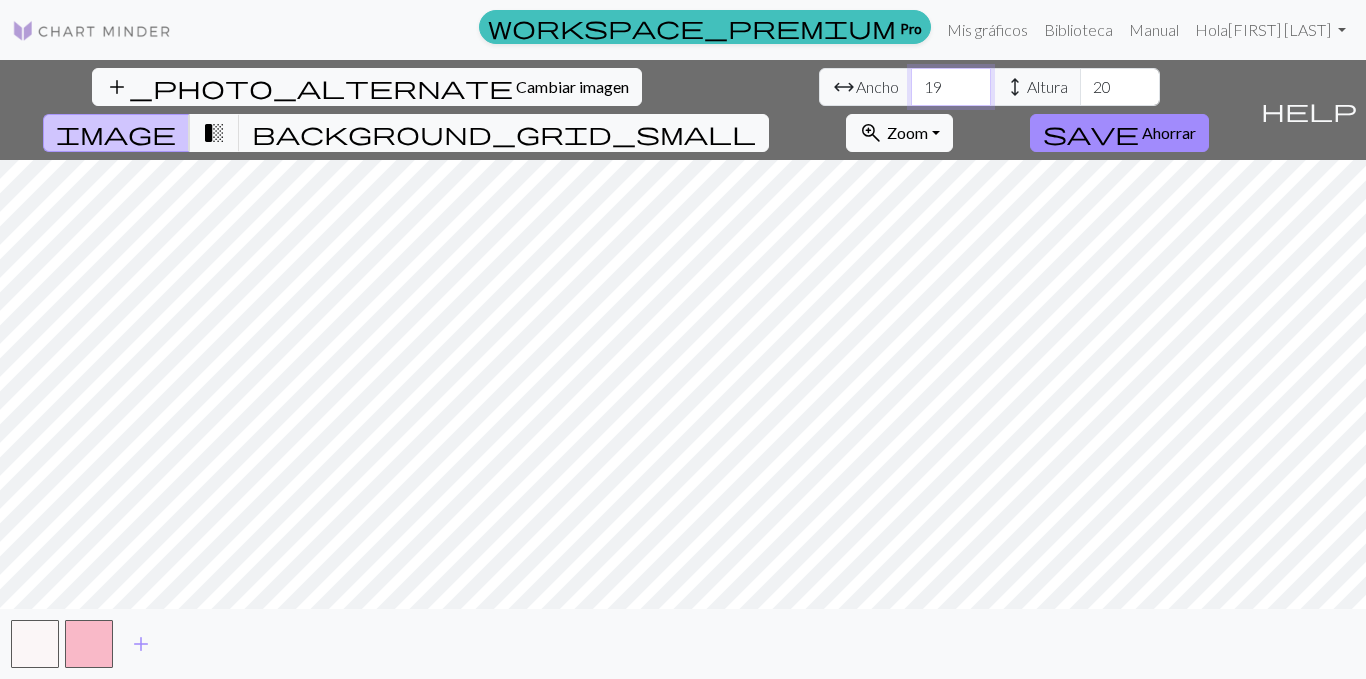 click on "19" at bounding box center (951, 87) 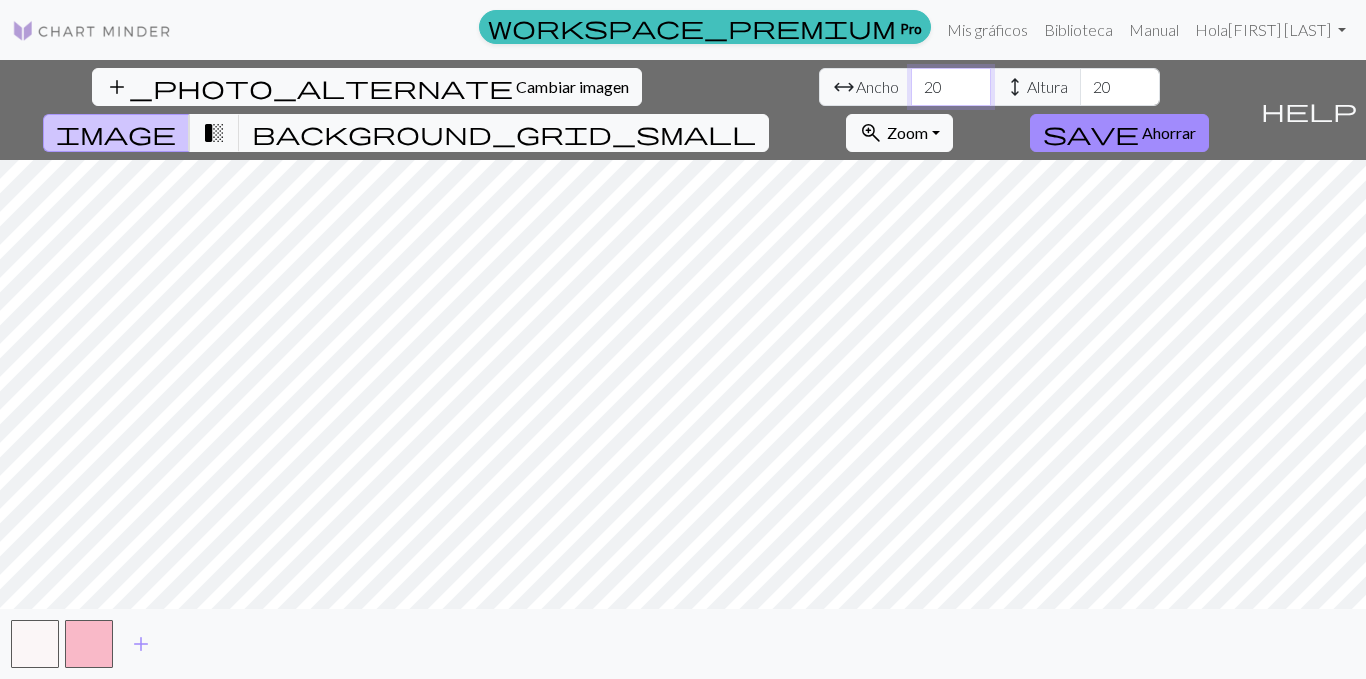 click on "20" at bounding box center [951, 87] 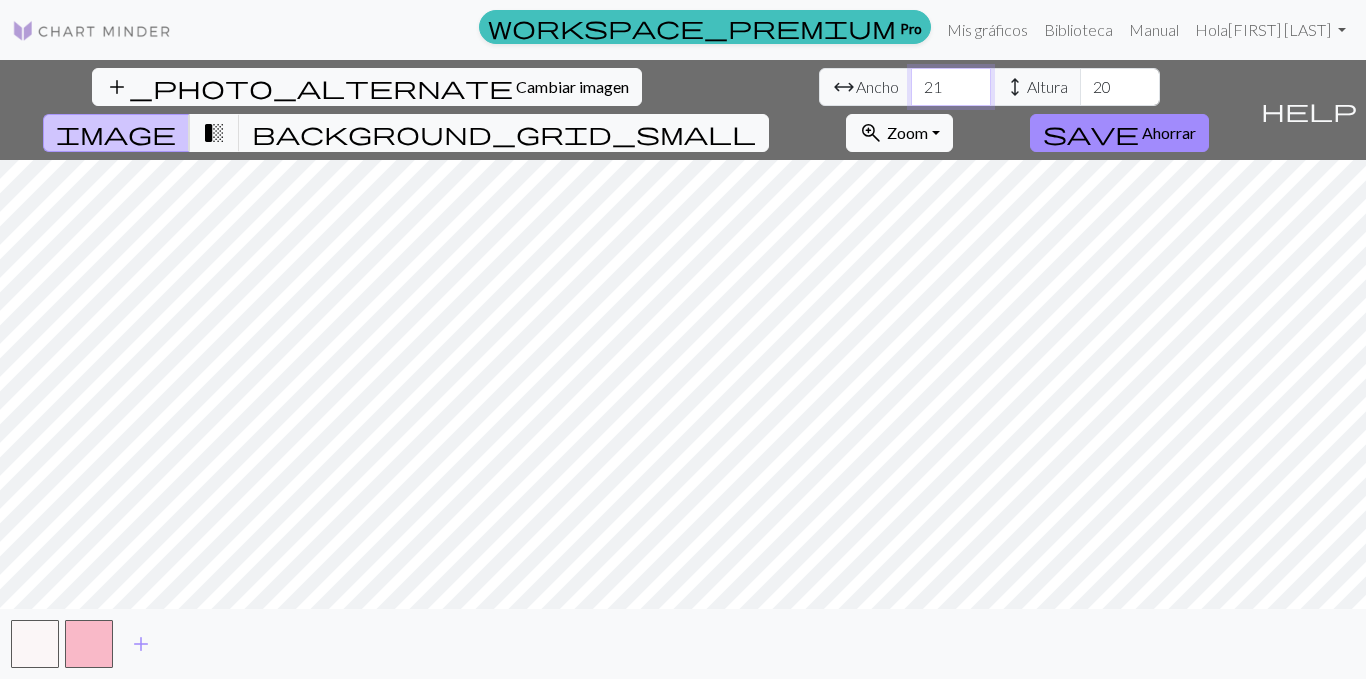 click on "21" at bounding box center (951, 87) 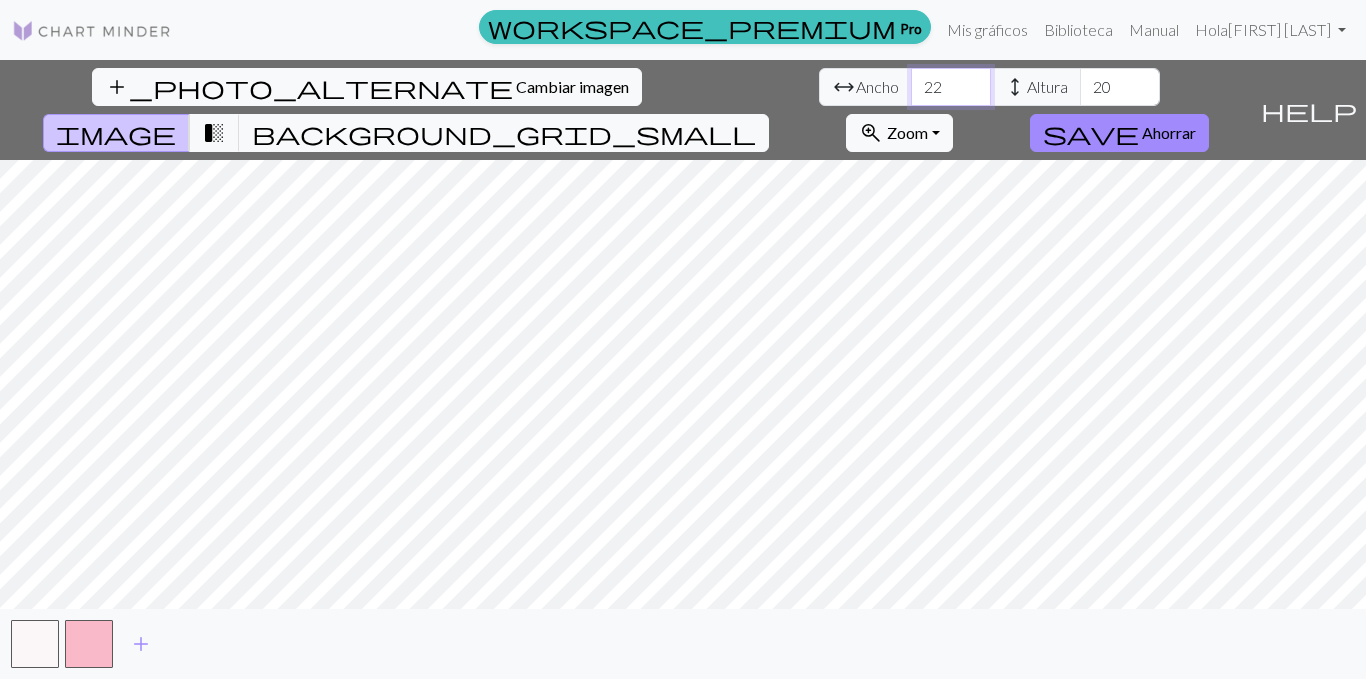 click on "22" at bounding box center (951, 87) 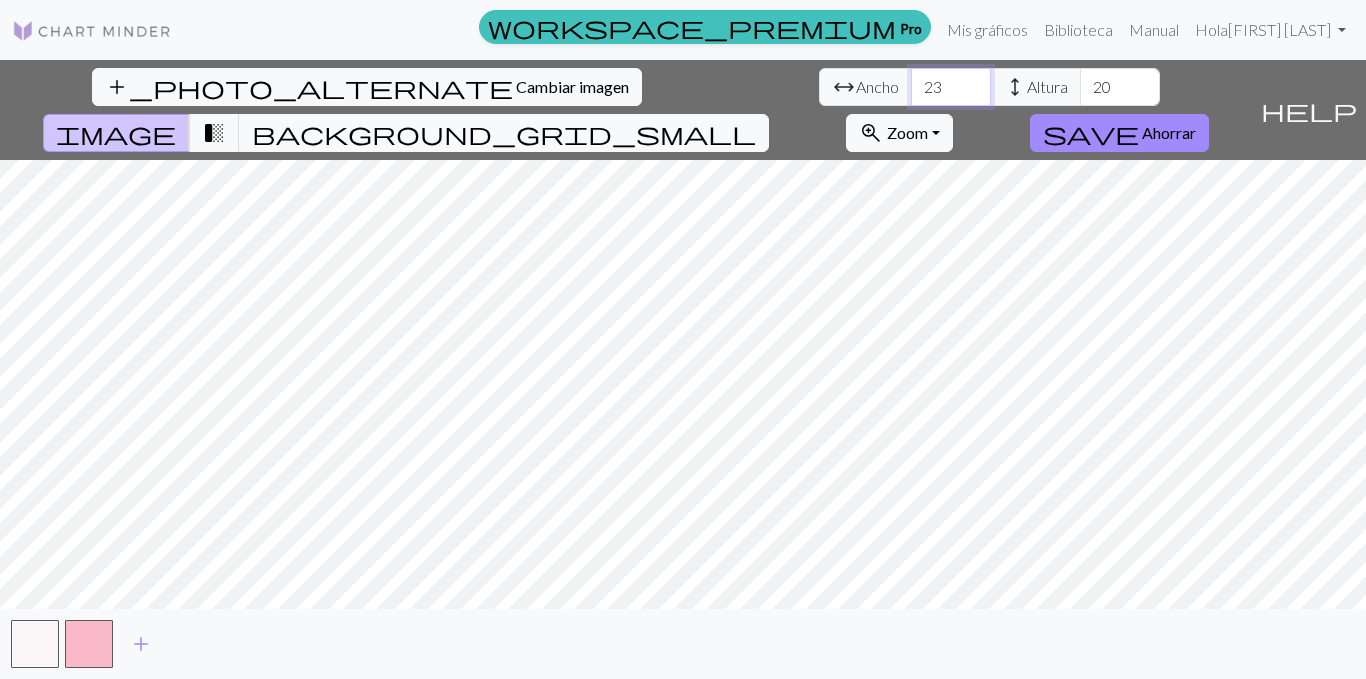 click on "23" at bounding box center (951, 87) 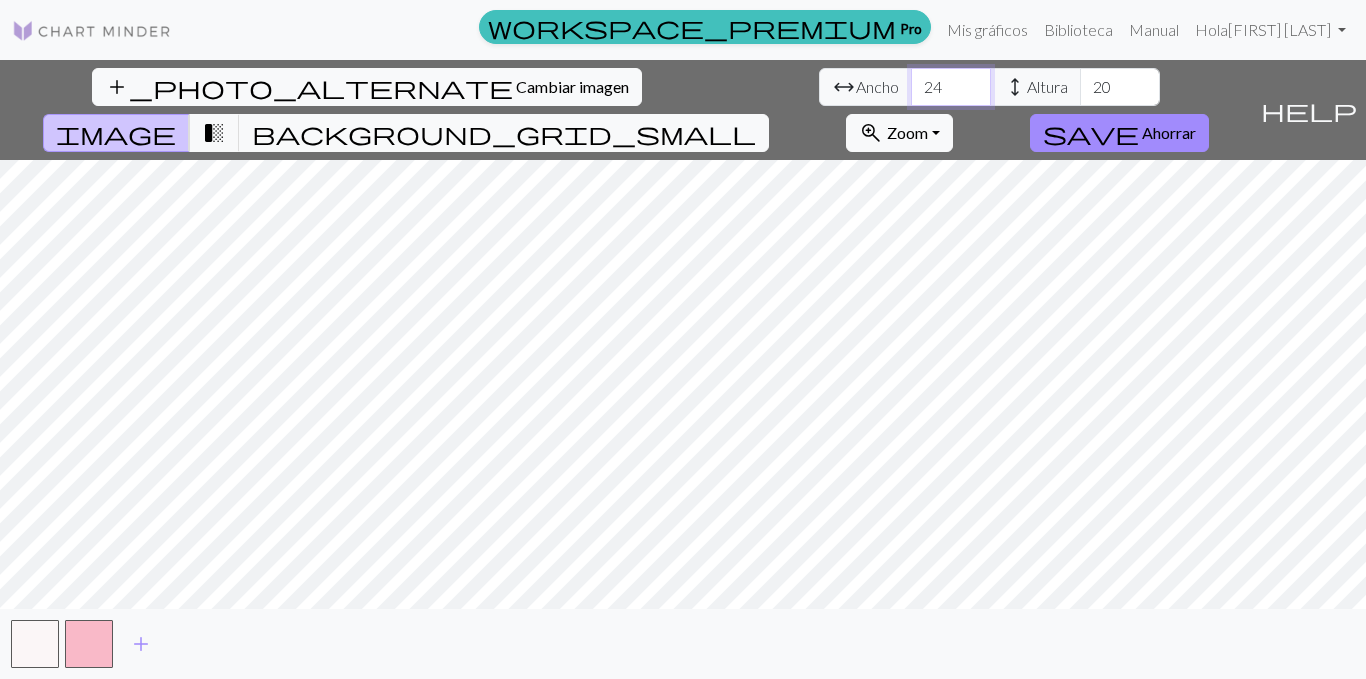 click on "24" at bounding box center [951, 87] 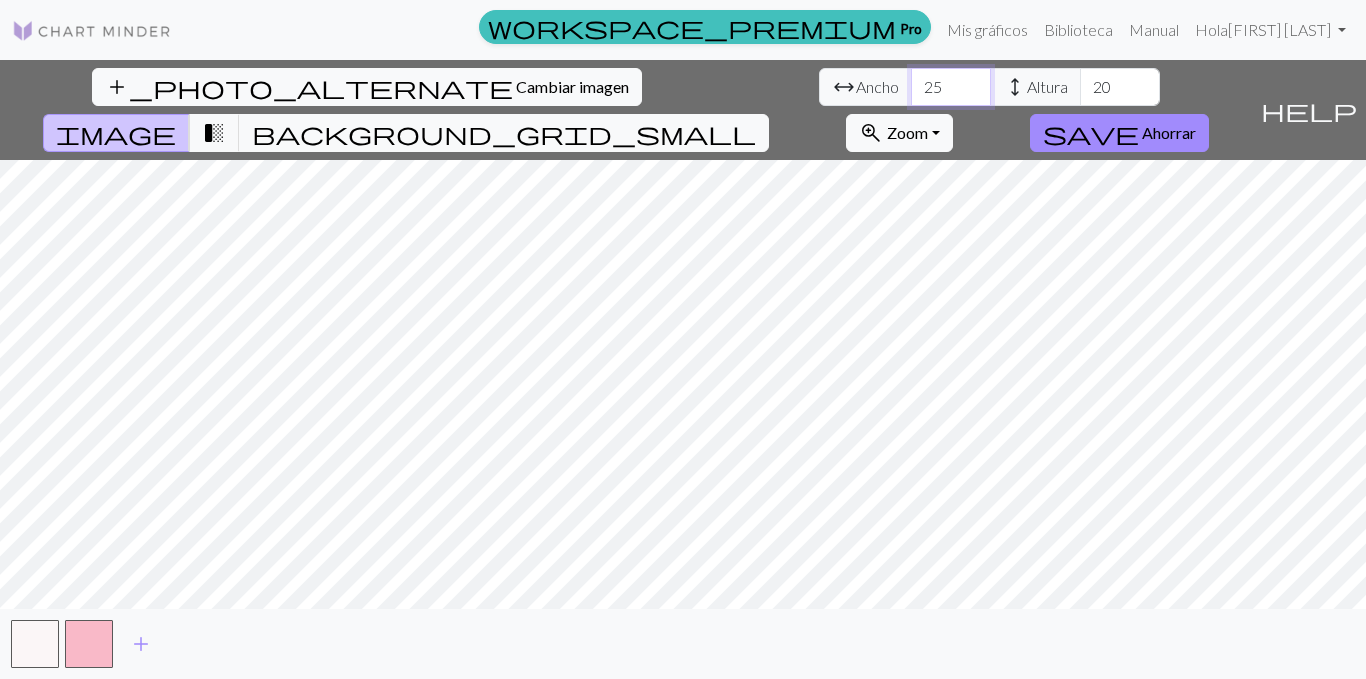 click on "25" at bounding box center (951, 87) 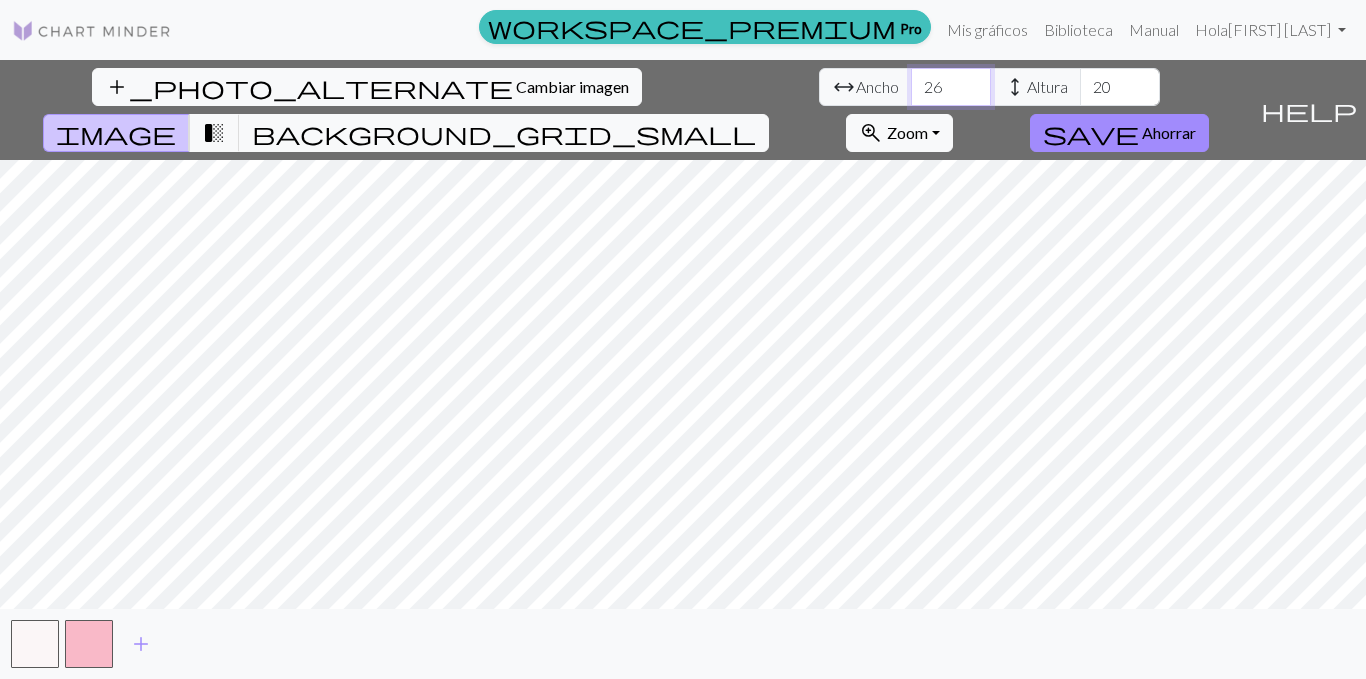 click on "26" at bounding box center [951, 87] 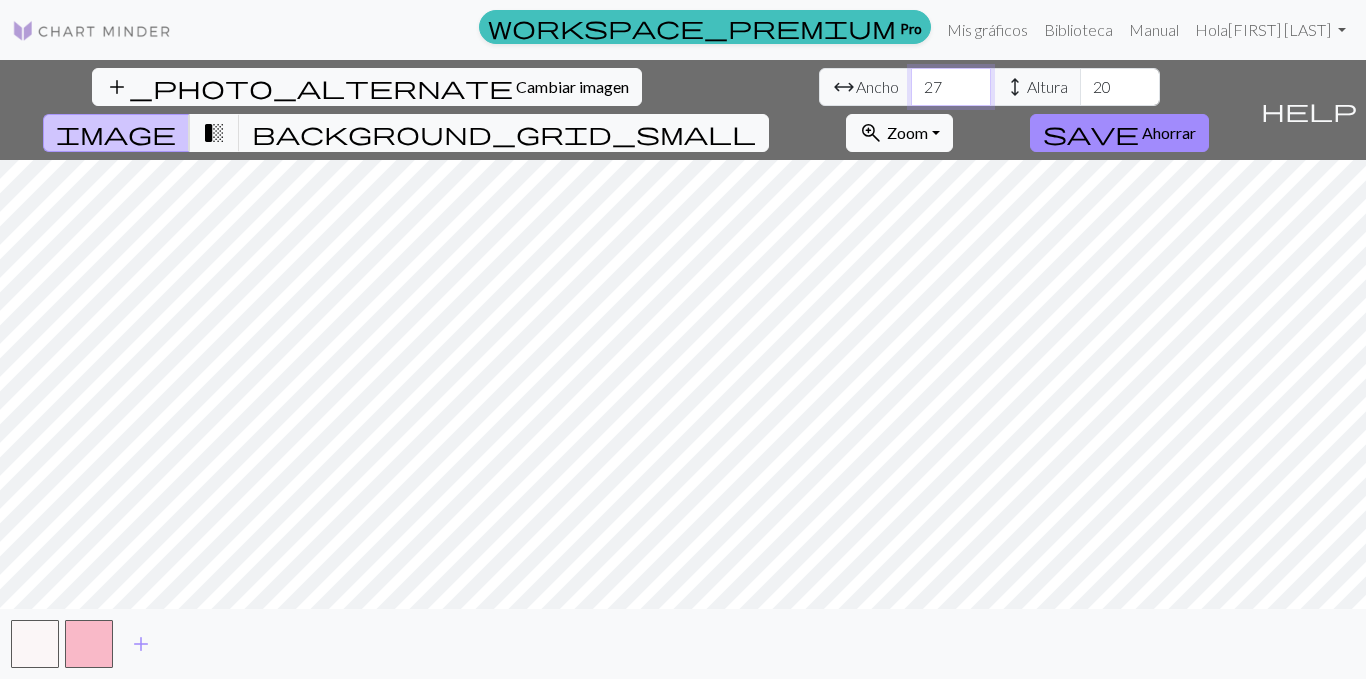 click on "27" at bounding box center [951, 87] 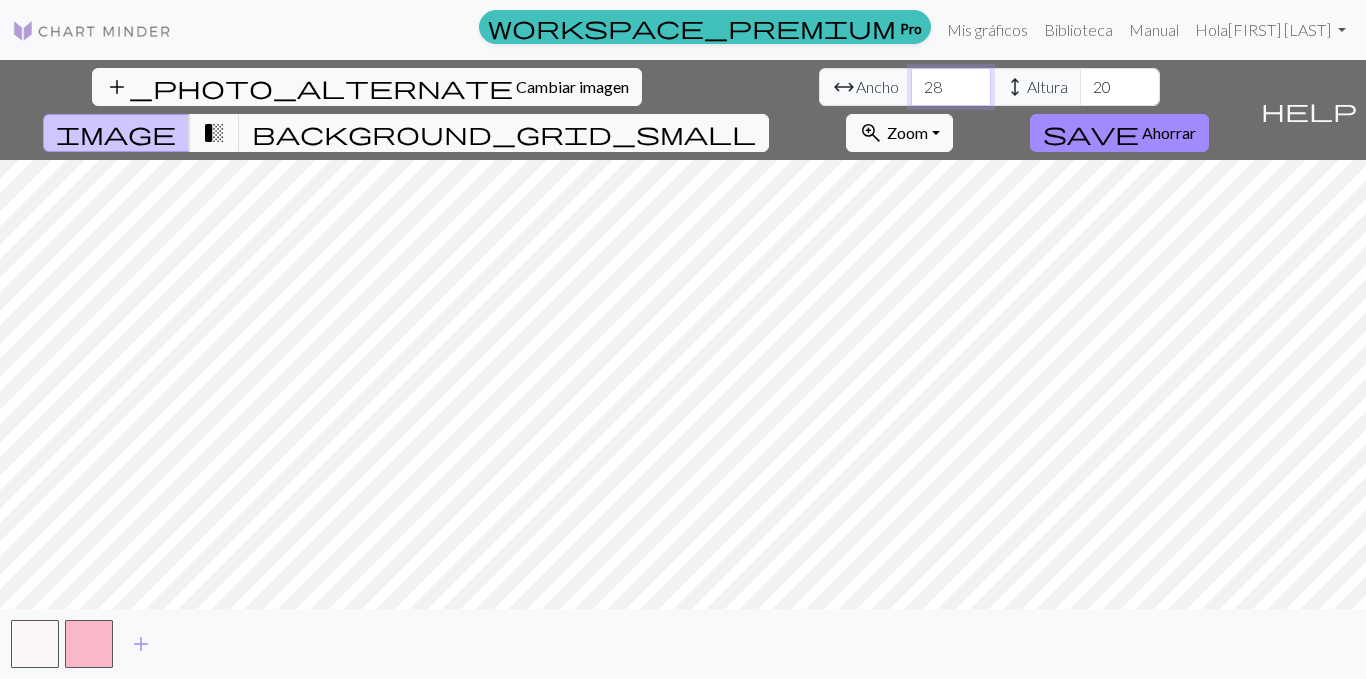 click on "28" at bounding box center (951, 87) 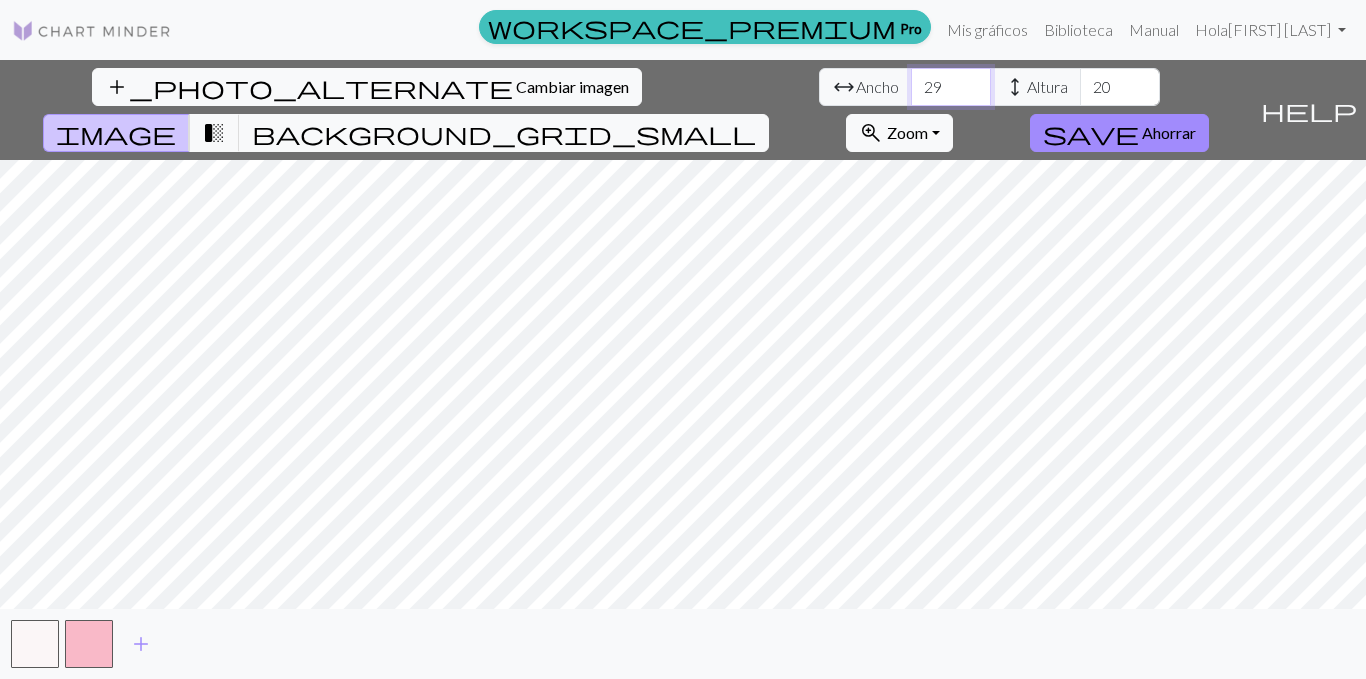 click on "29" at bounding box center (951, 87) 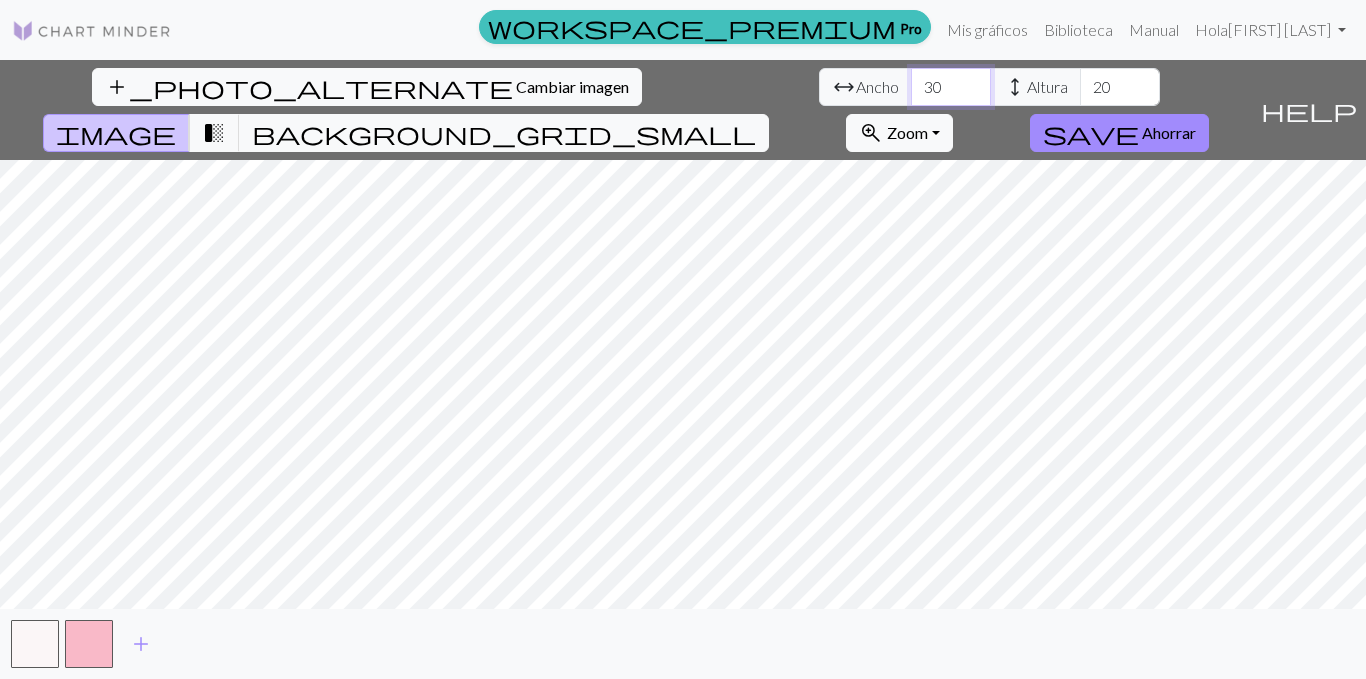 type on "30" 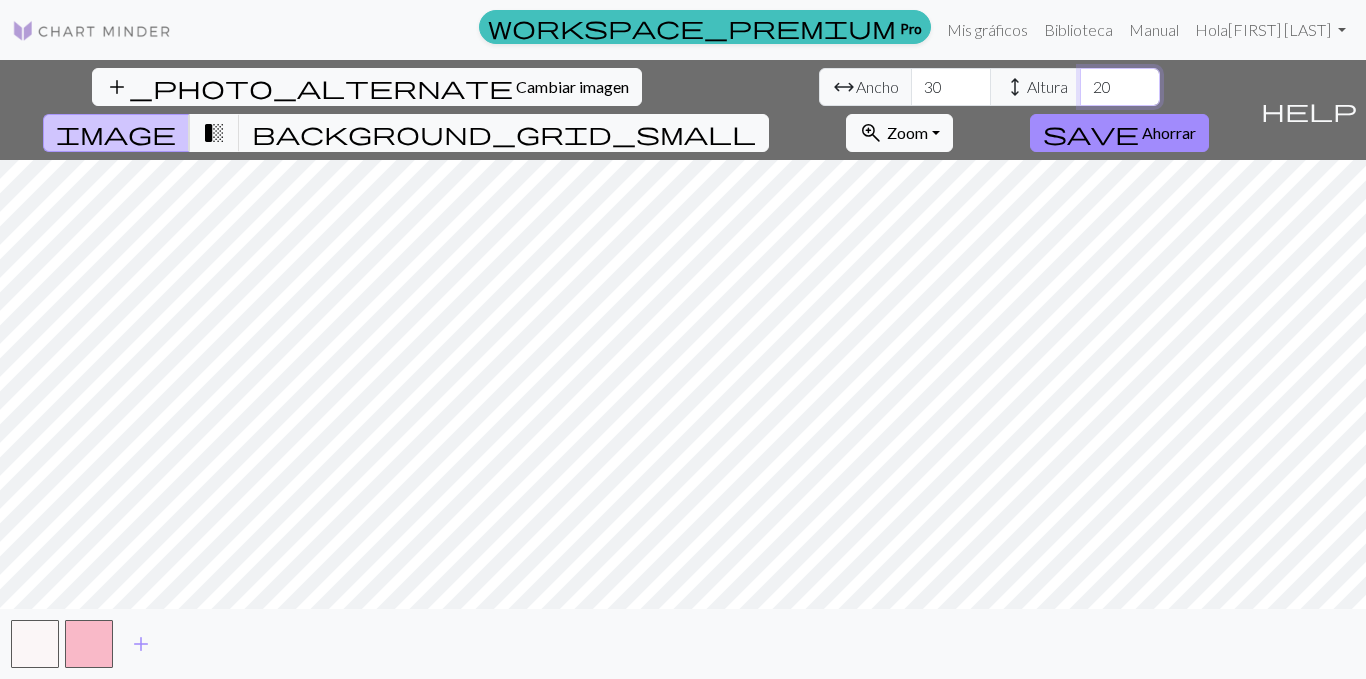 click on "20" at bounding box center (1120, 87) 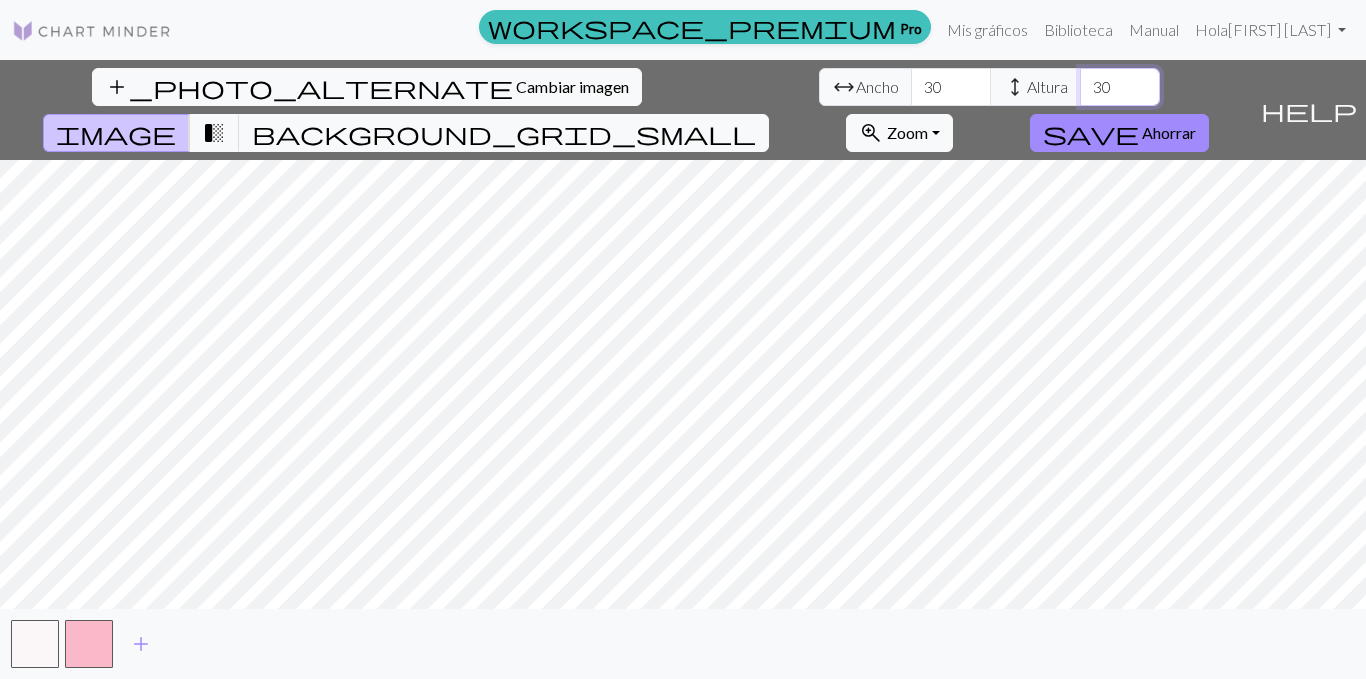 type on "30" 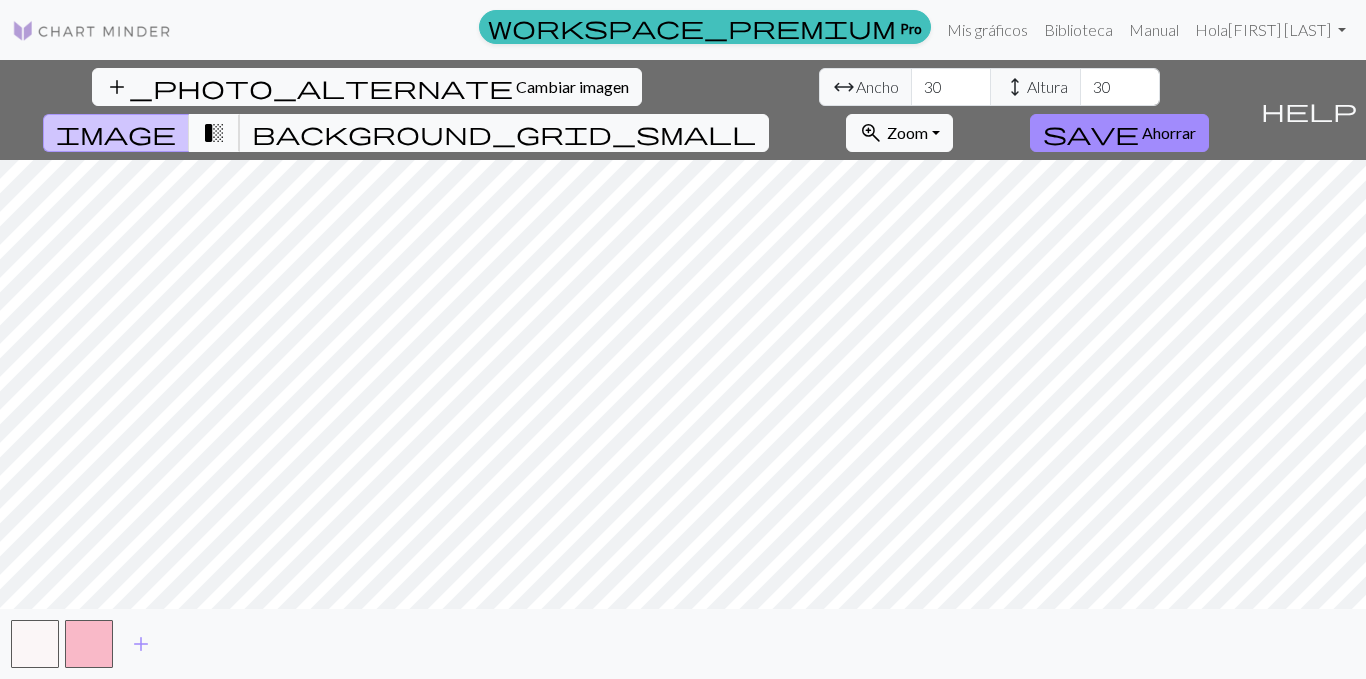 click on "transition_fade" at bounding box center [214, 133] 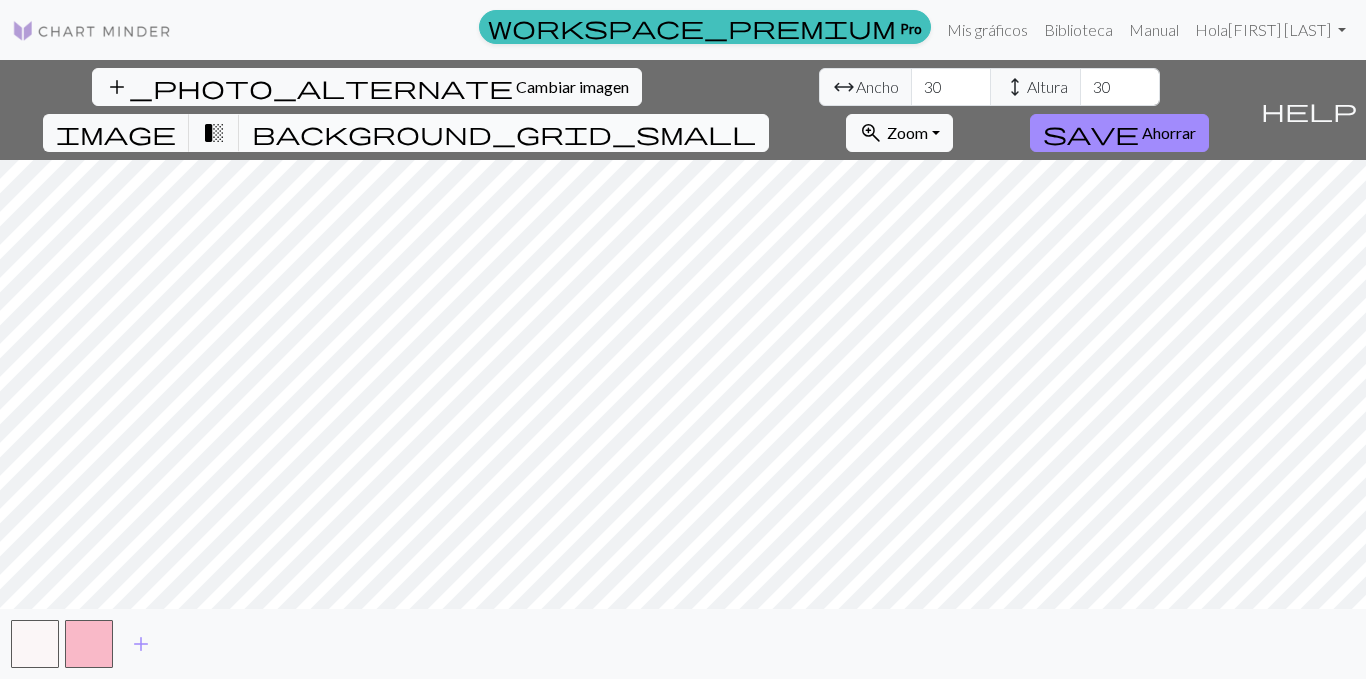click on "background_grid_small" at bounding box center (504, 133) 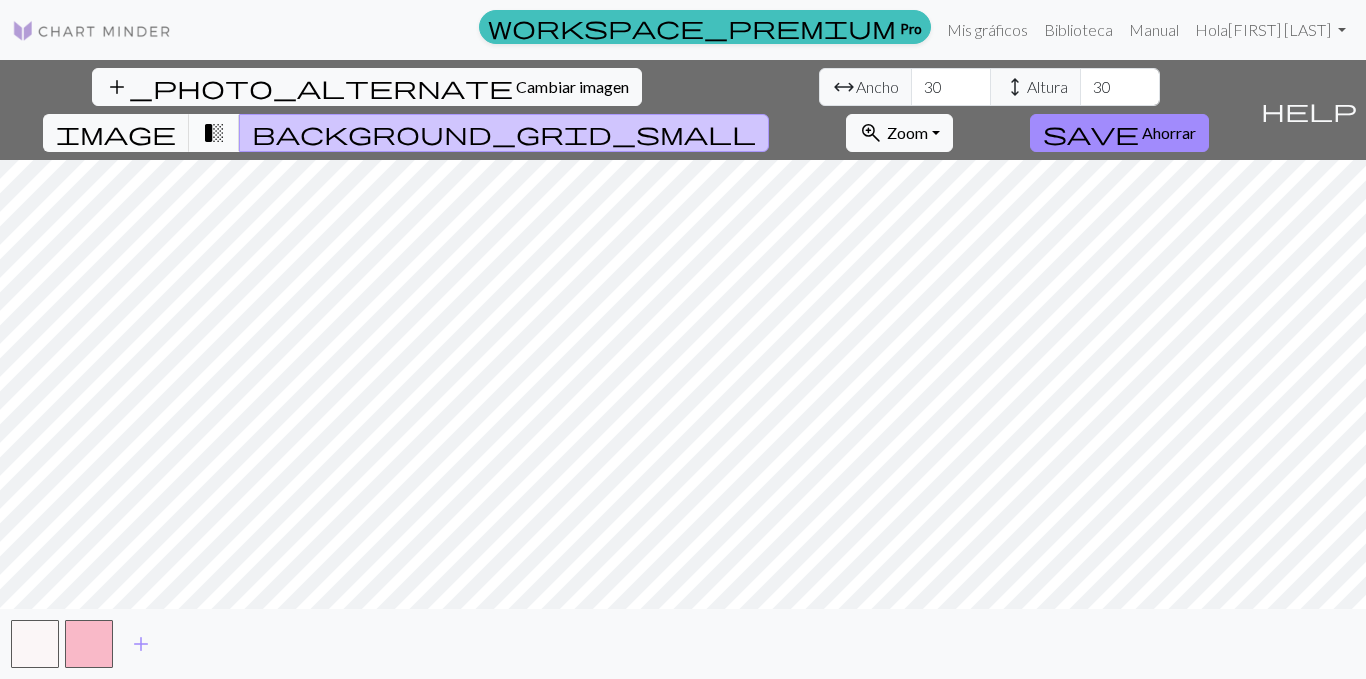 click on "transition_fade" at bounding box center (214, 133) 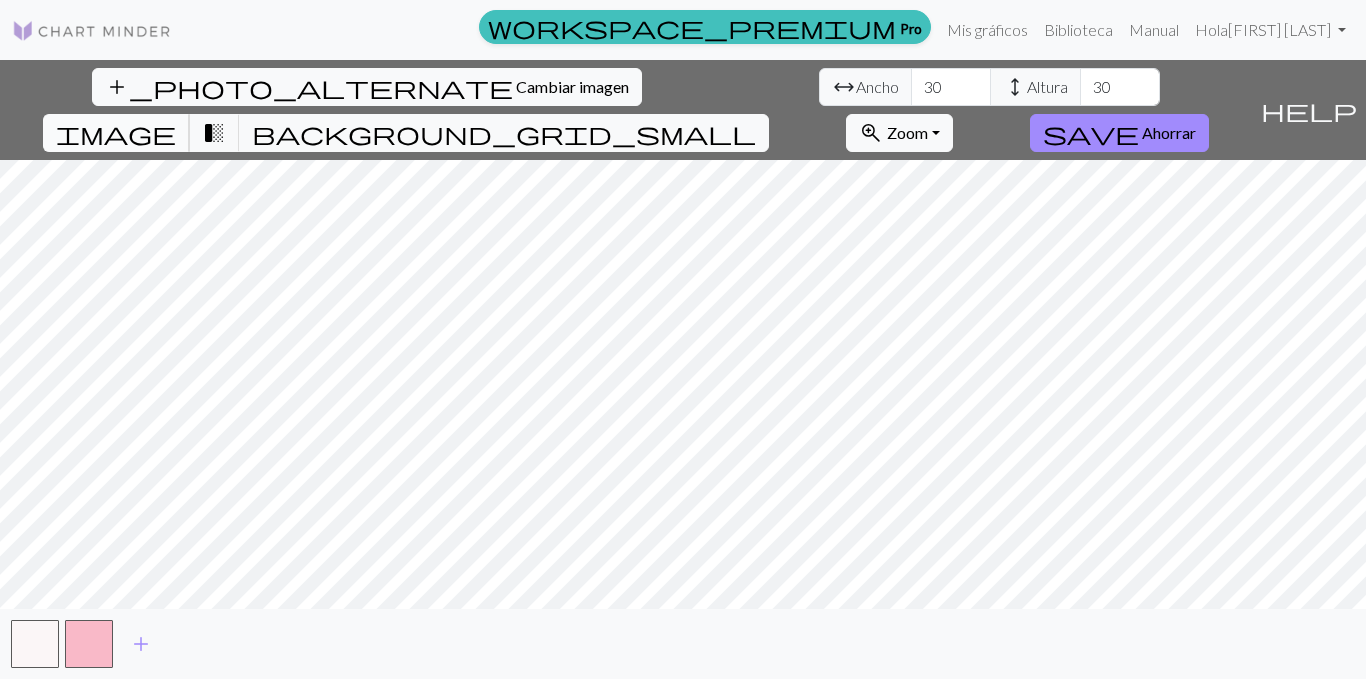 click on "image" at bounding box center (116, 133) 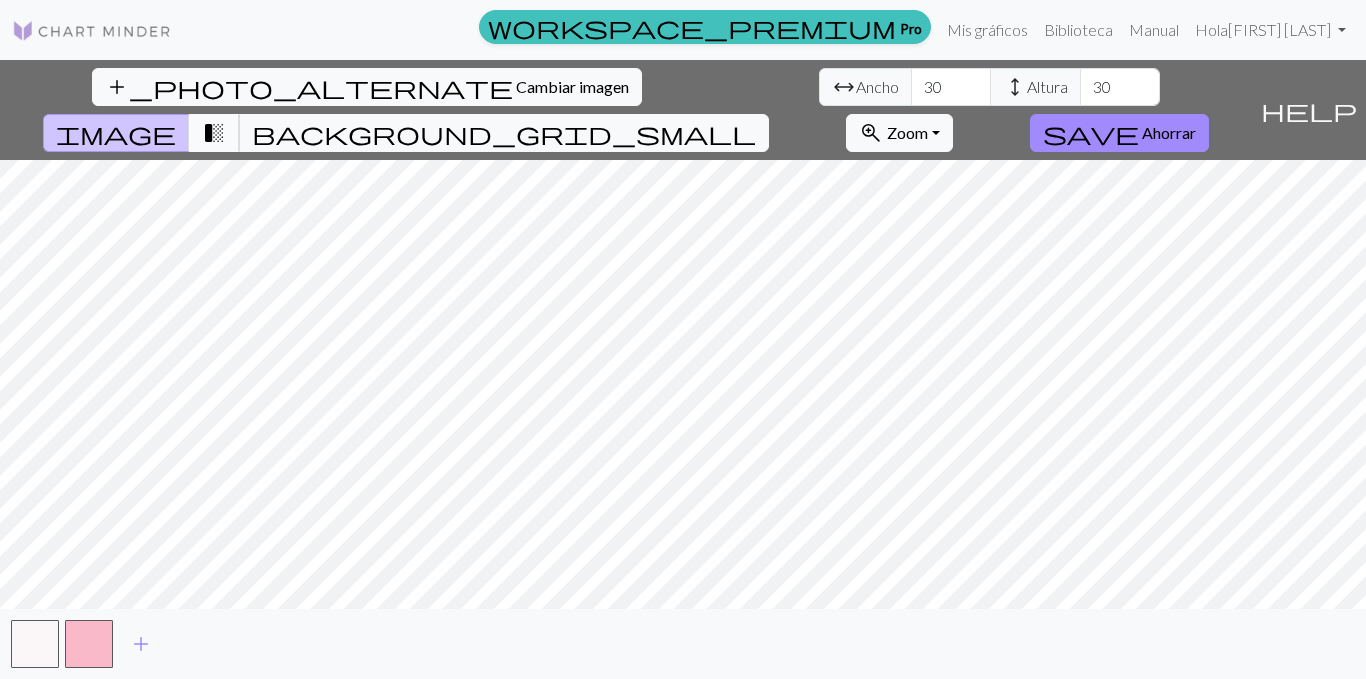 click on "transition_fade" at bounding box center [214, 133] 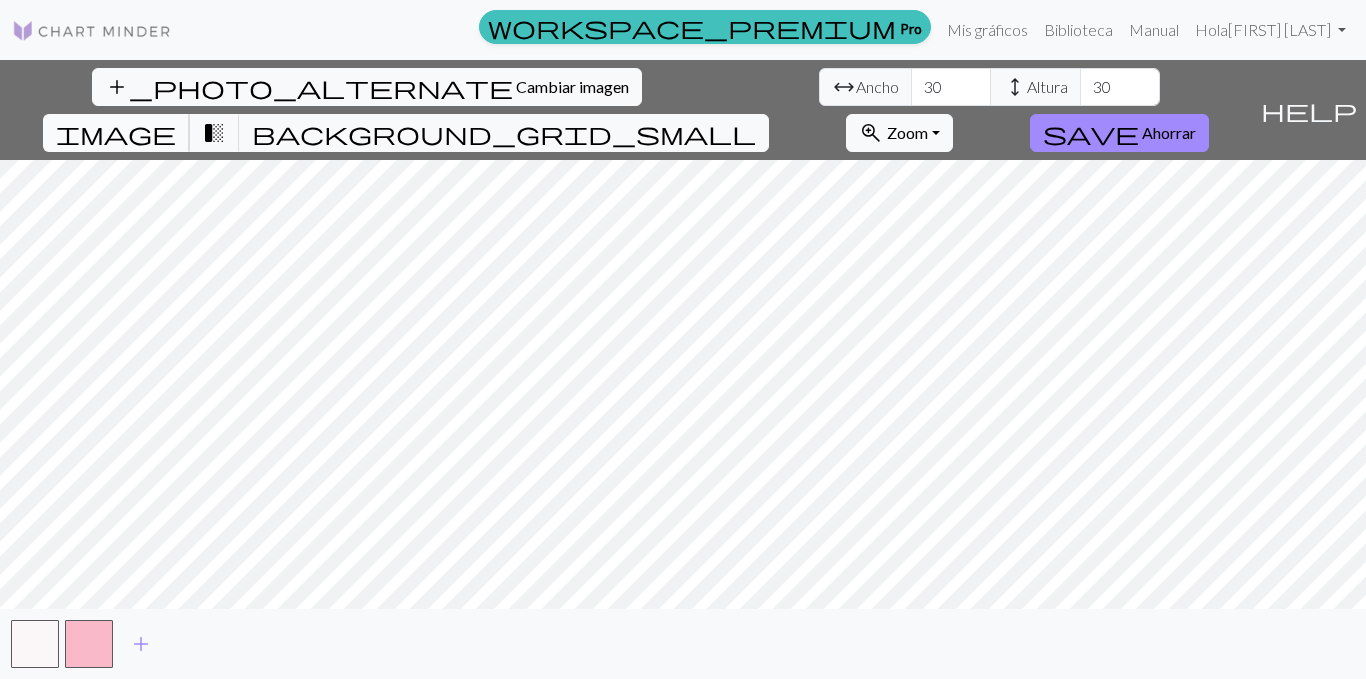click on "image" at bounding box center (116, 133) 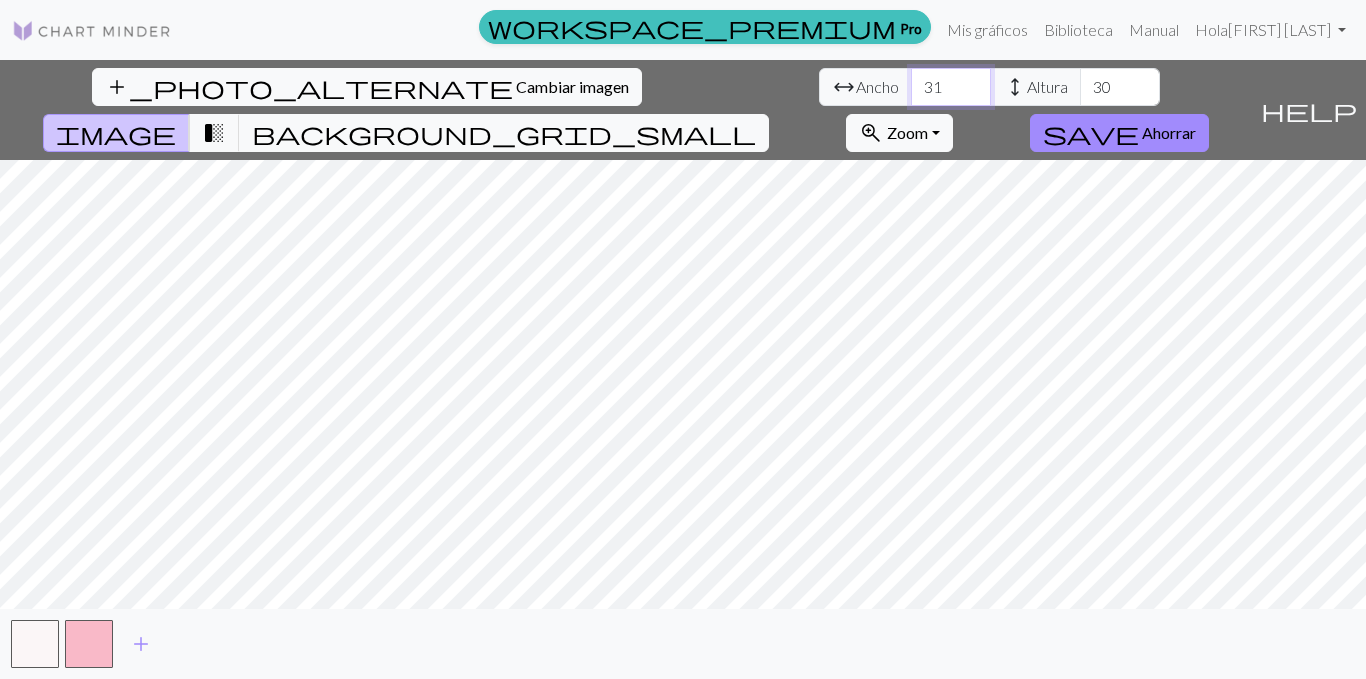 click on "31" at bounding box center [951, 87] 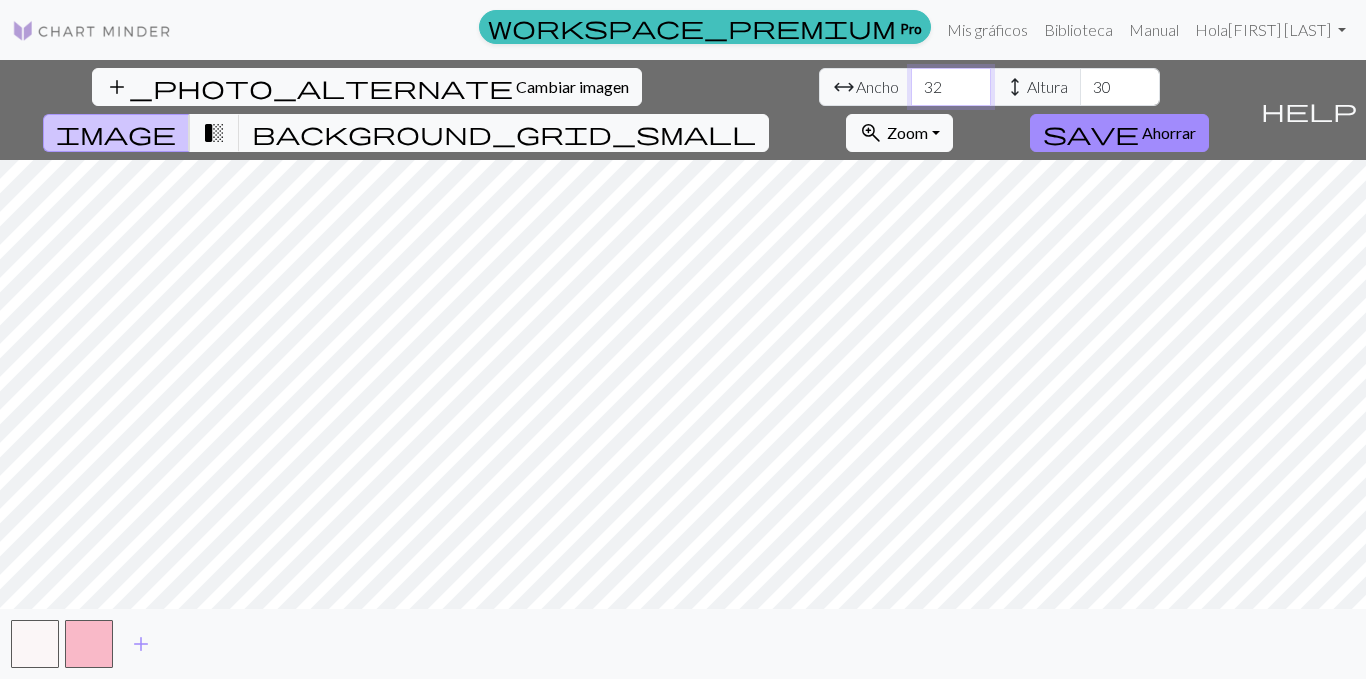 click on "32" at bounding box center (951, 87) 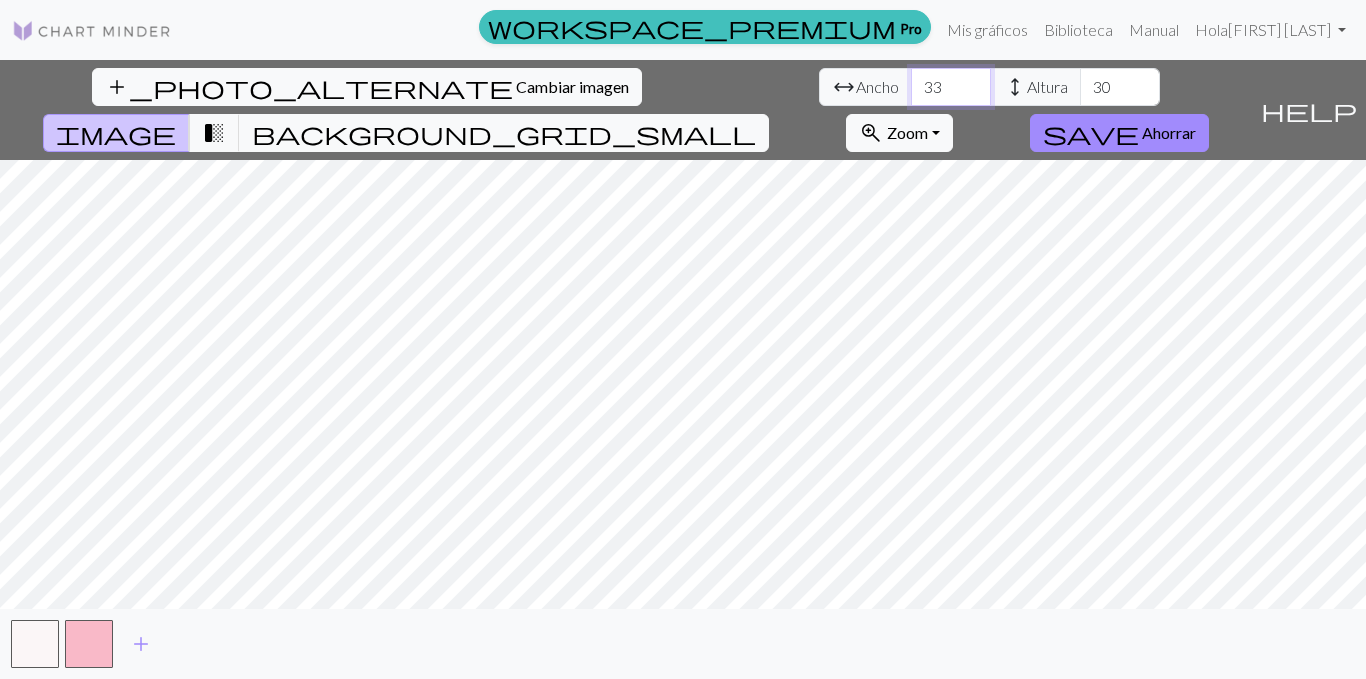 click on "33" at bounding box center [951, 87] 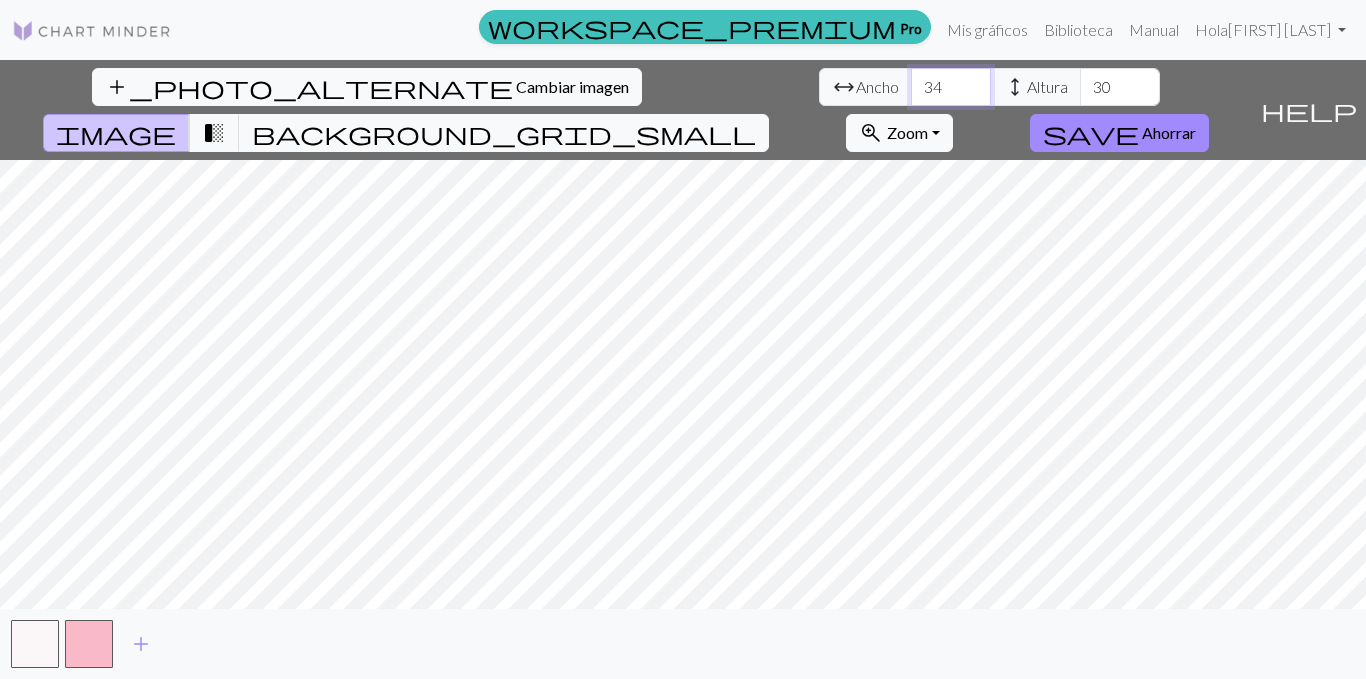 click on "34" at bounding box center (951, 87) 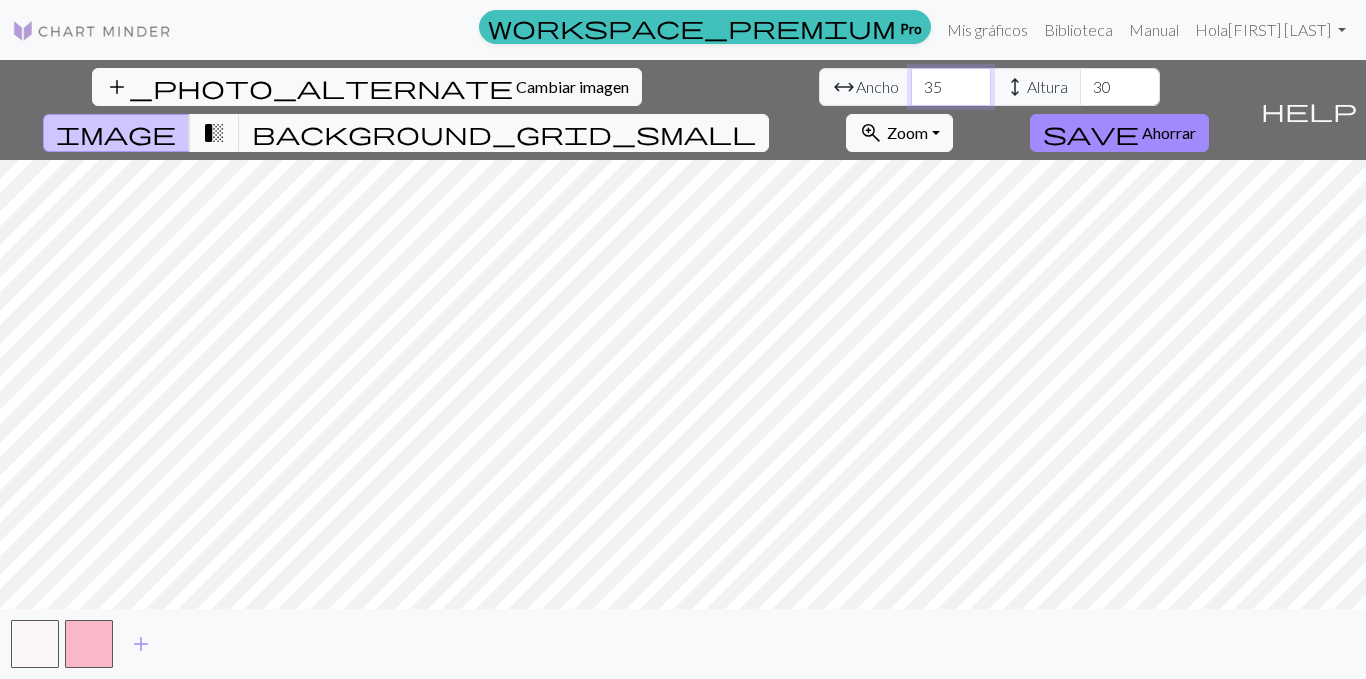 type on "35" 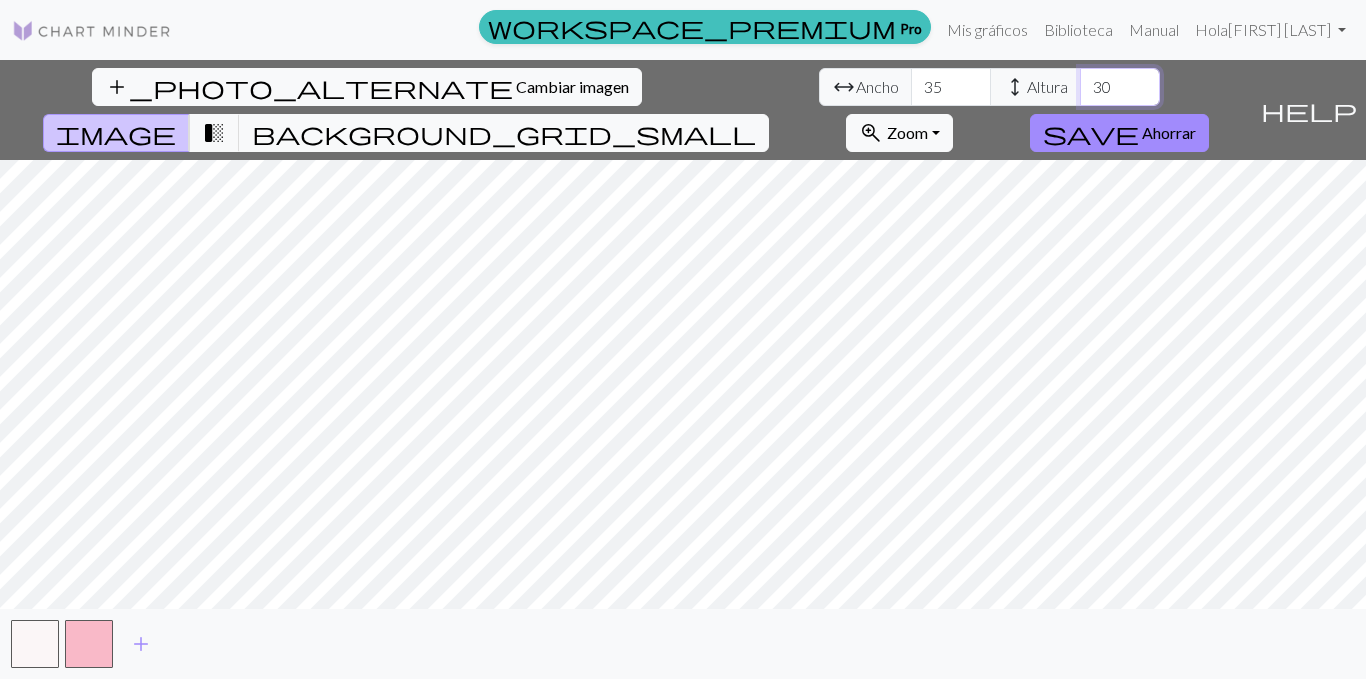 click on "30" at bounding box center [1120, 87] 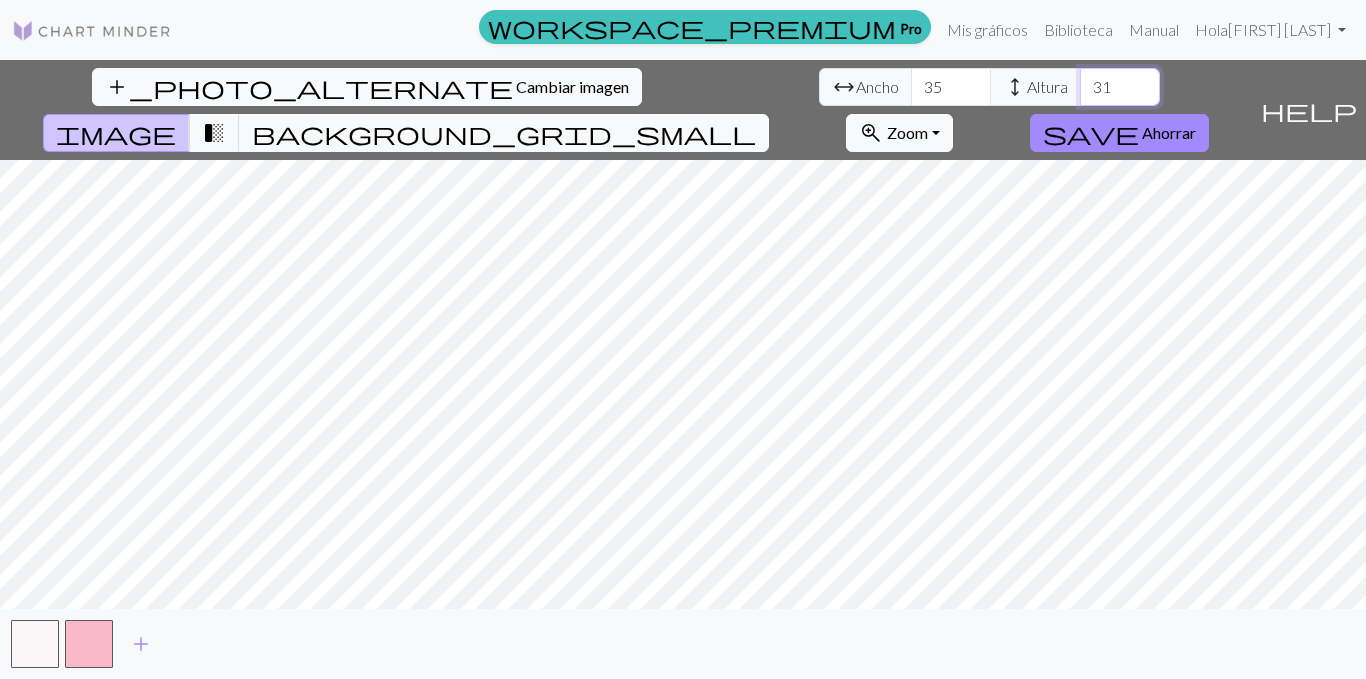 click on "31" at bounding box center [1120, 87] 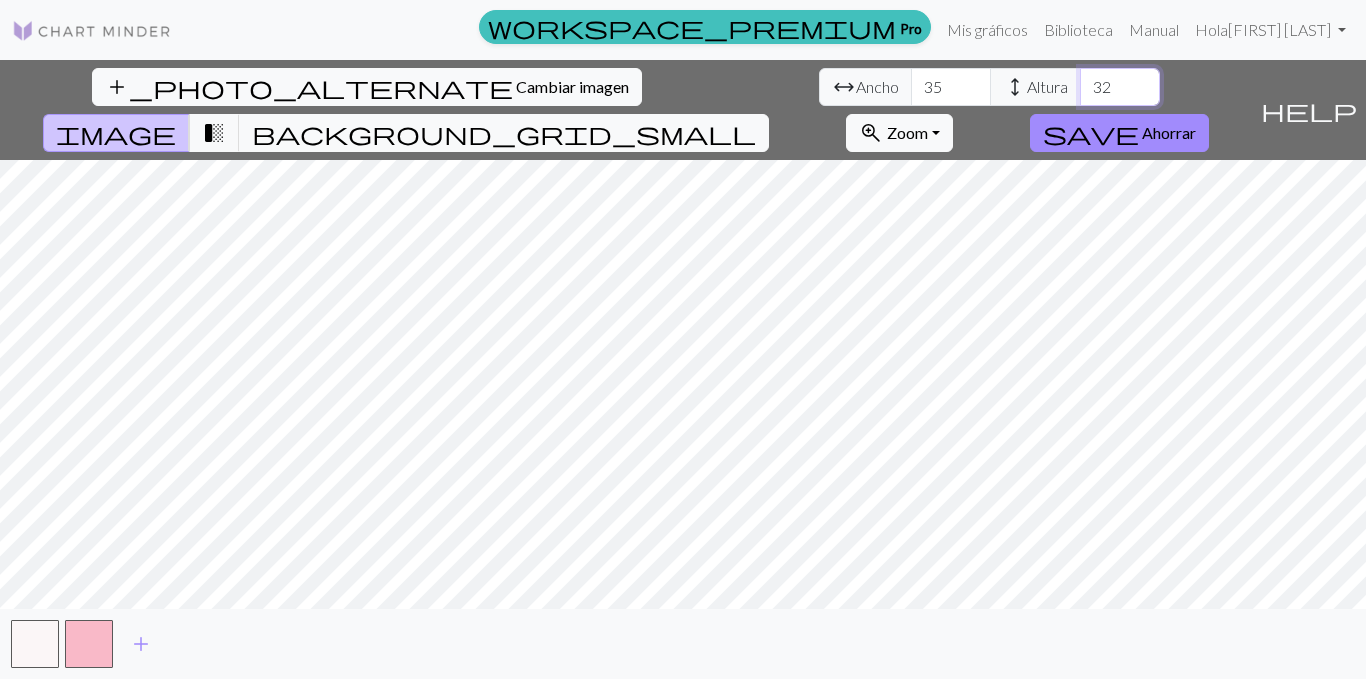 click on "32" at bounding box center (1120, 87) 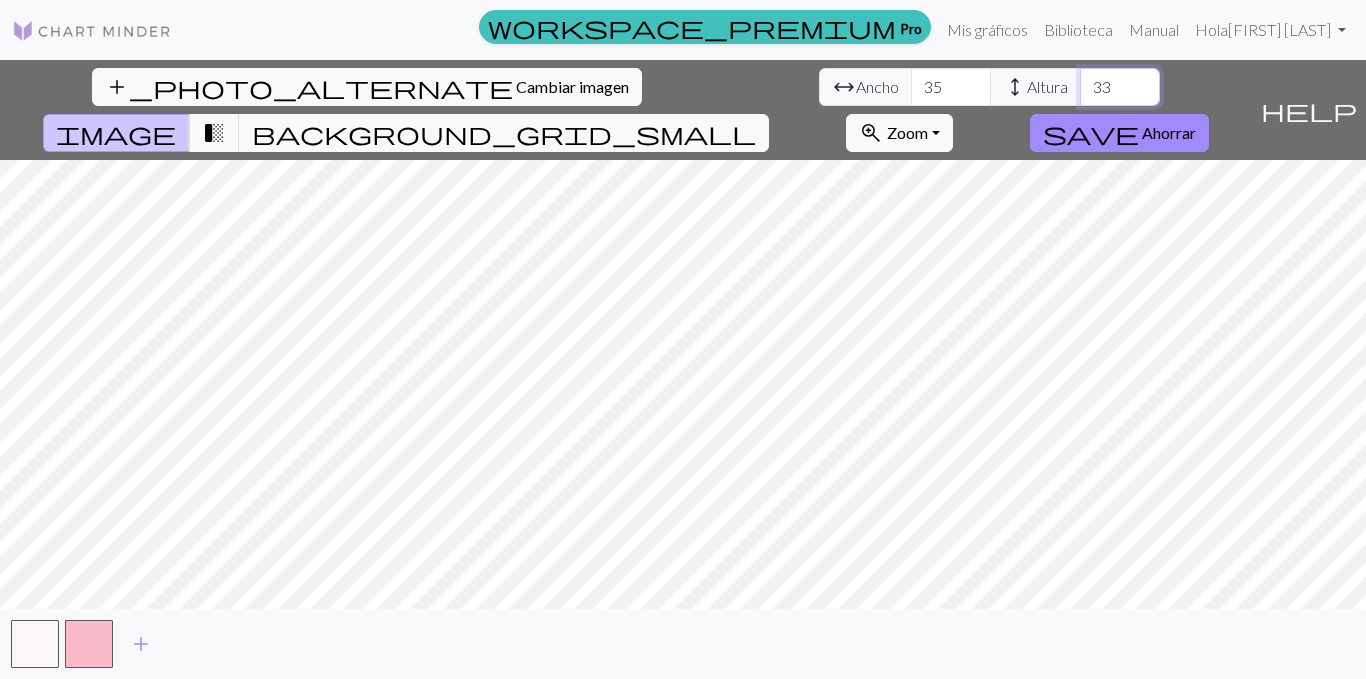 click on "33" at bounding box center (1120, 87) 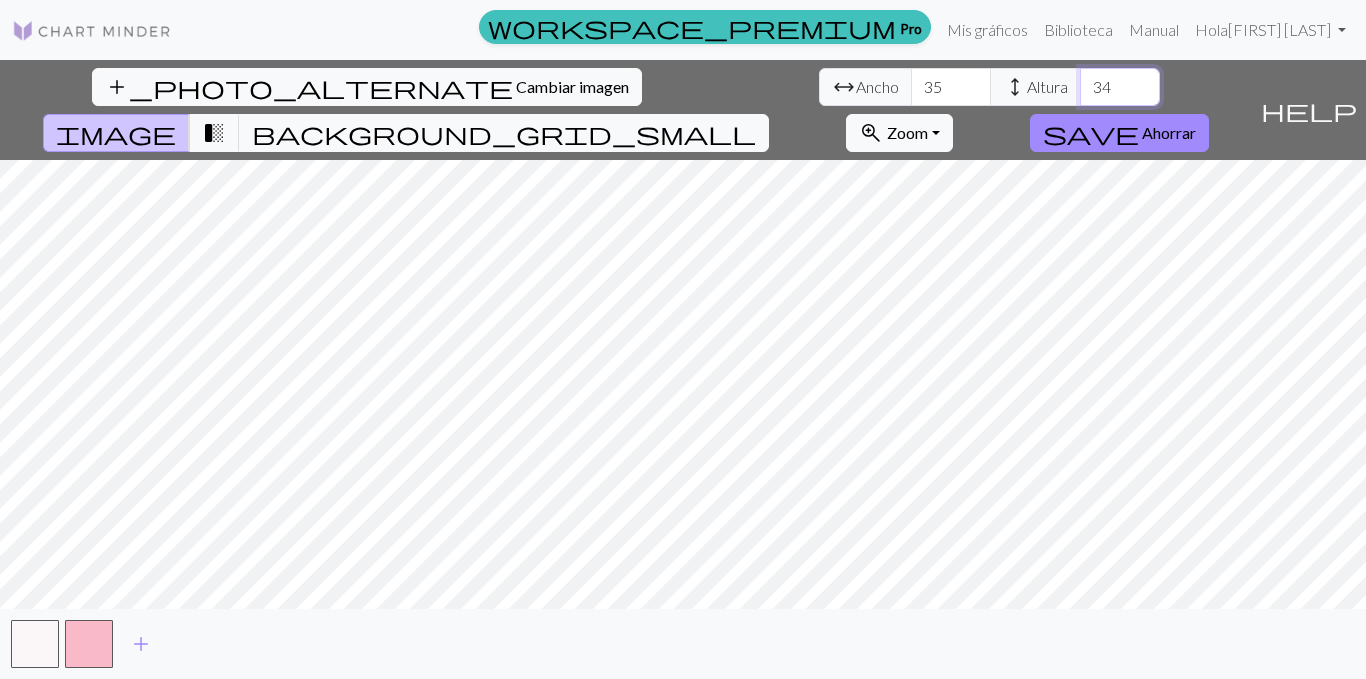 click on "34" at bounding box center (1120, 87) 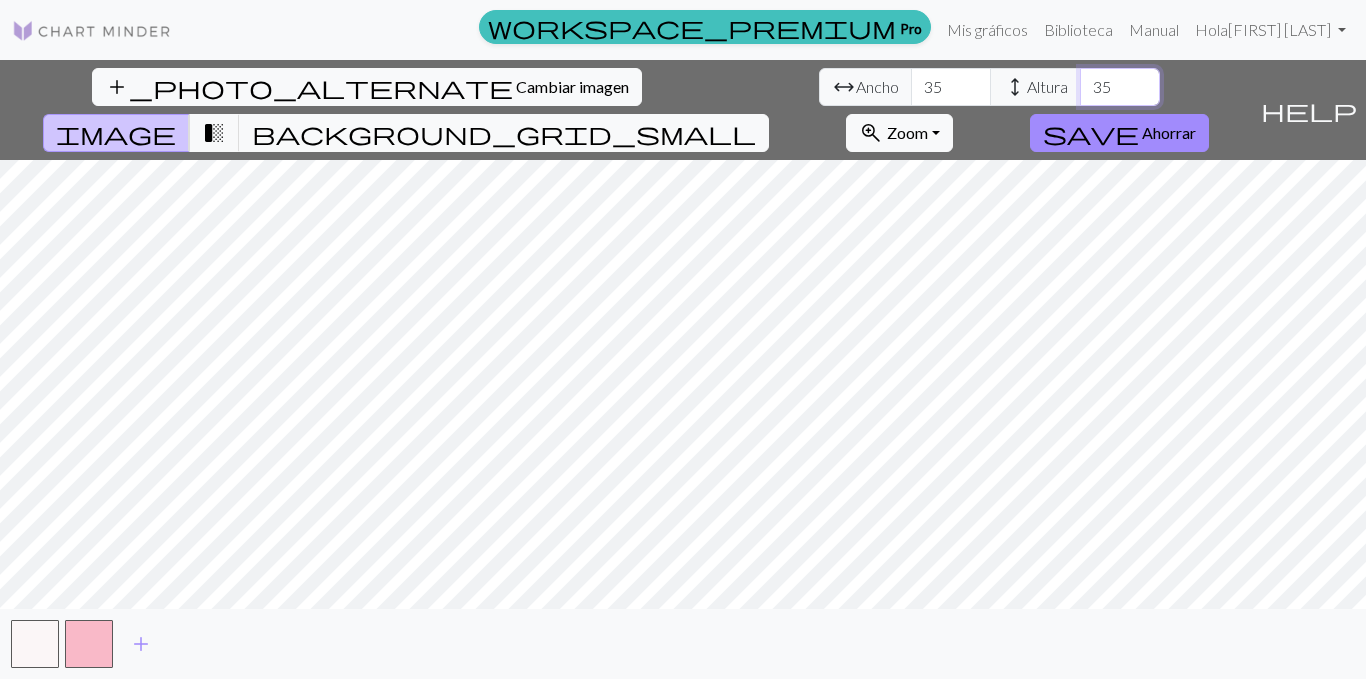 type on "35" 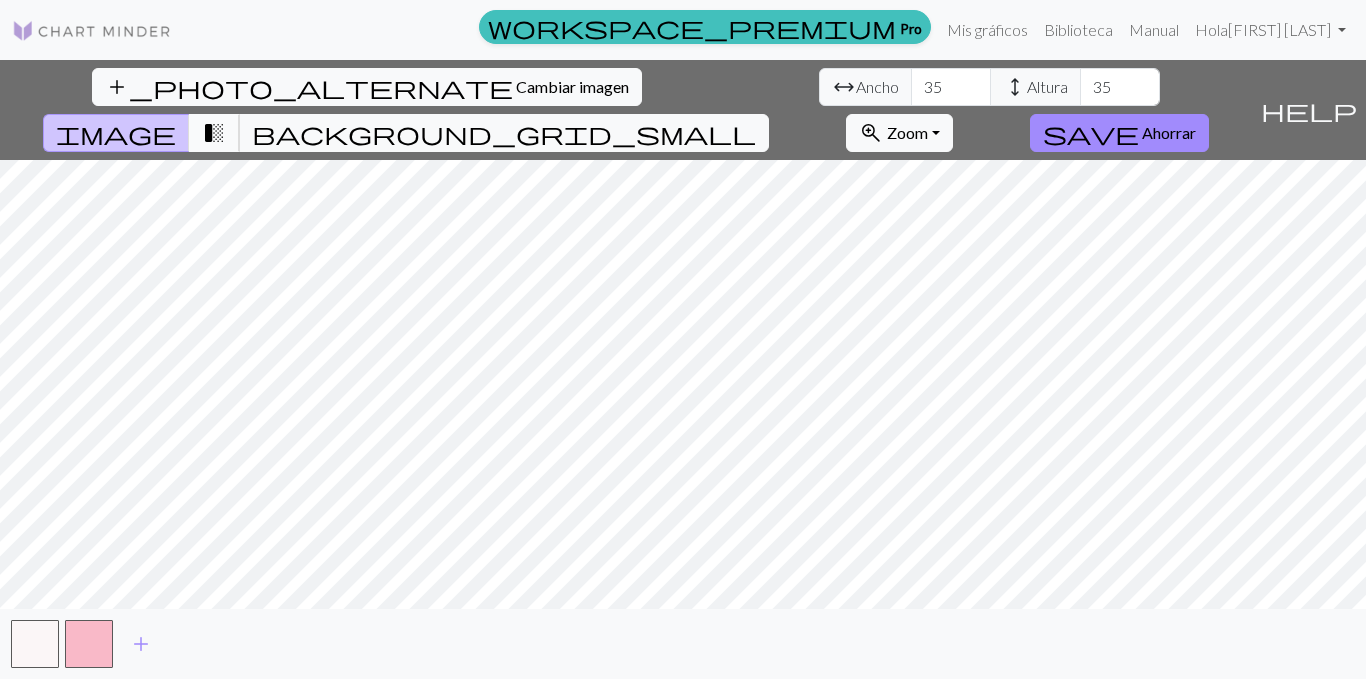 click on "transition_fade" at bounding box center [214, 133] 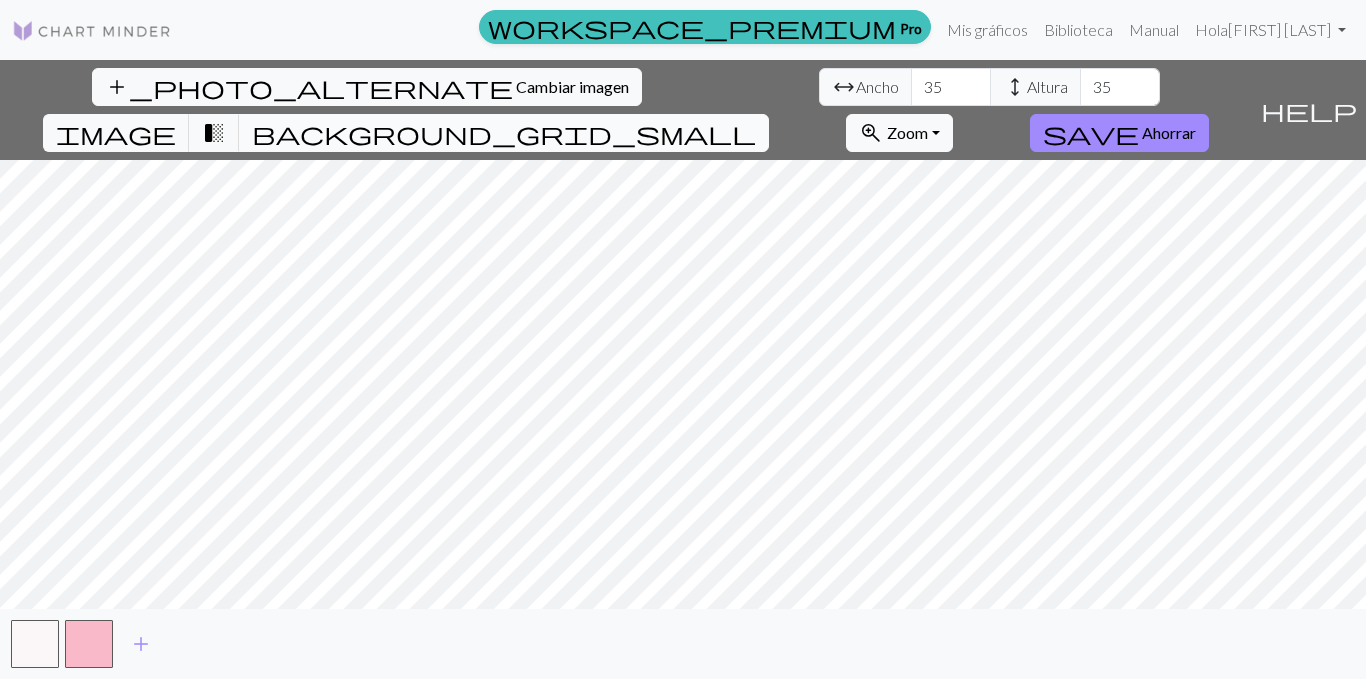 click on "background_grid_small" at bounding box center (504, 133) 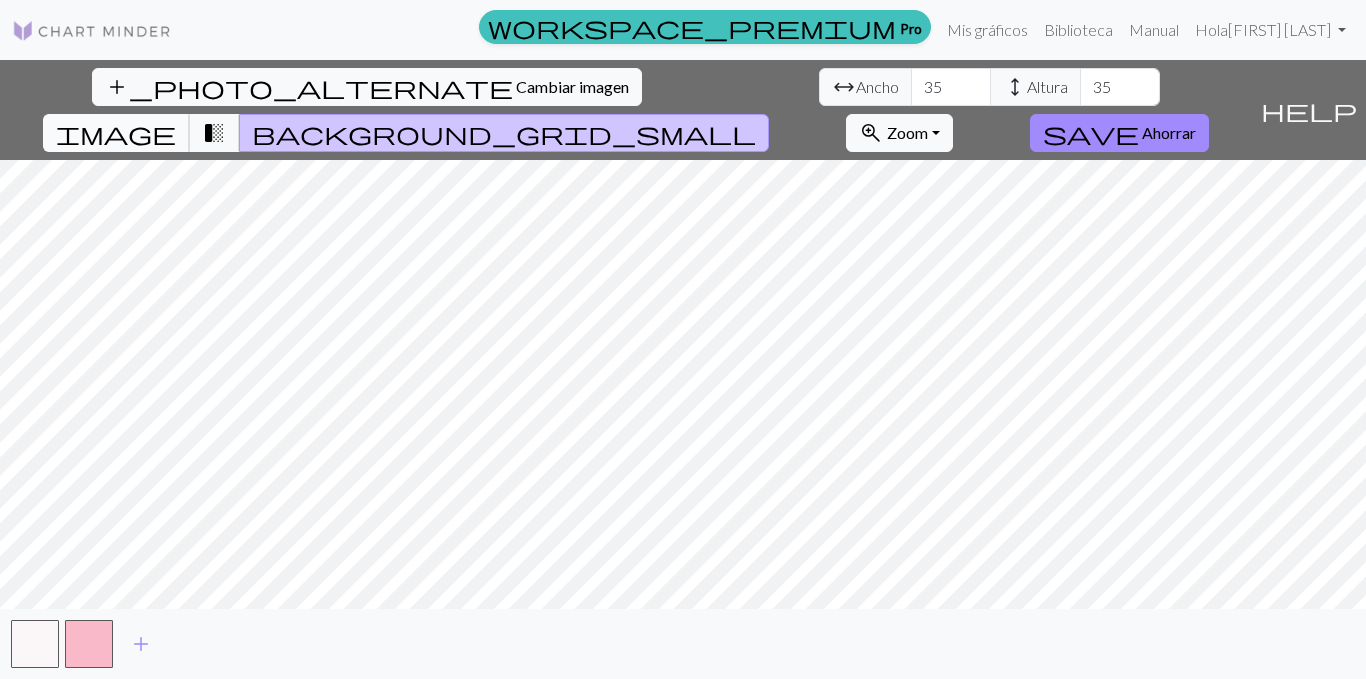 click on "image" at bounding box center [116, 133] 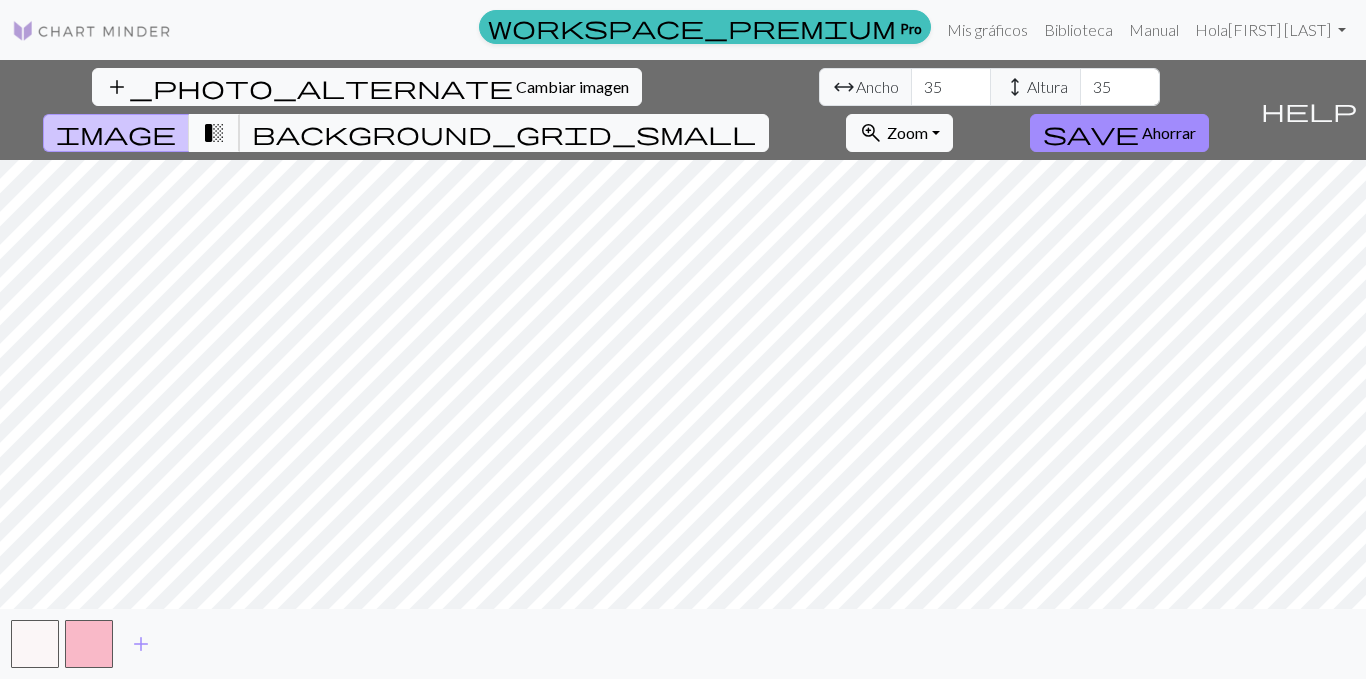 click on "transition_fade" at bounding box center (214, 133) 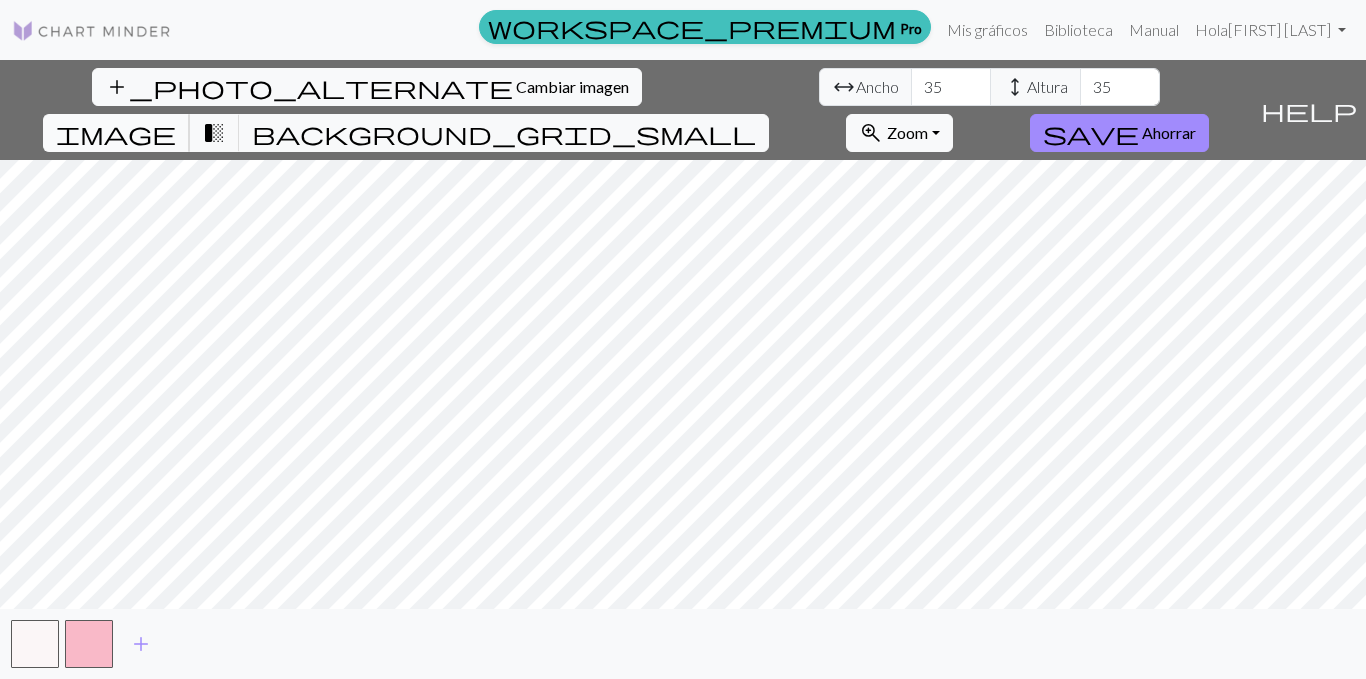 click on "image" at bounding box center [116, 133] 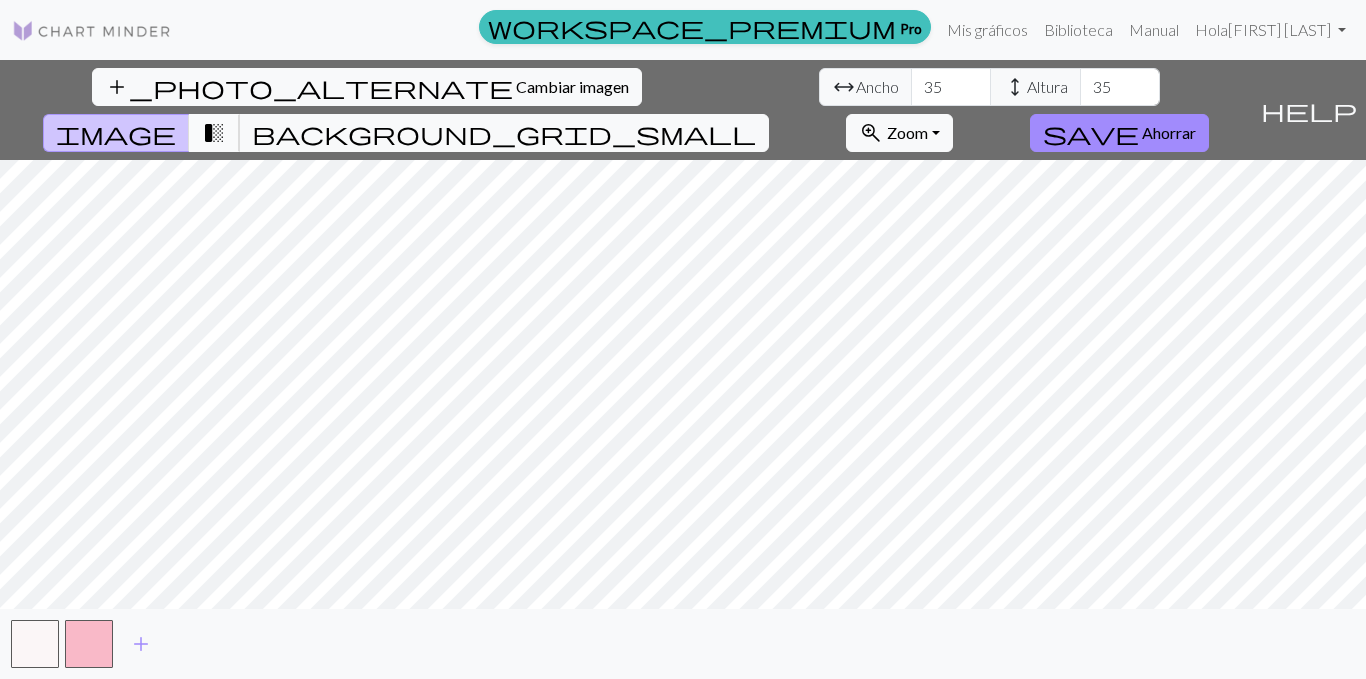 click on "transition_fade" at bounding box center [214, 133] 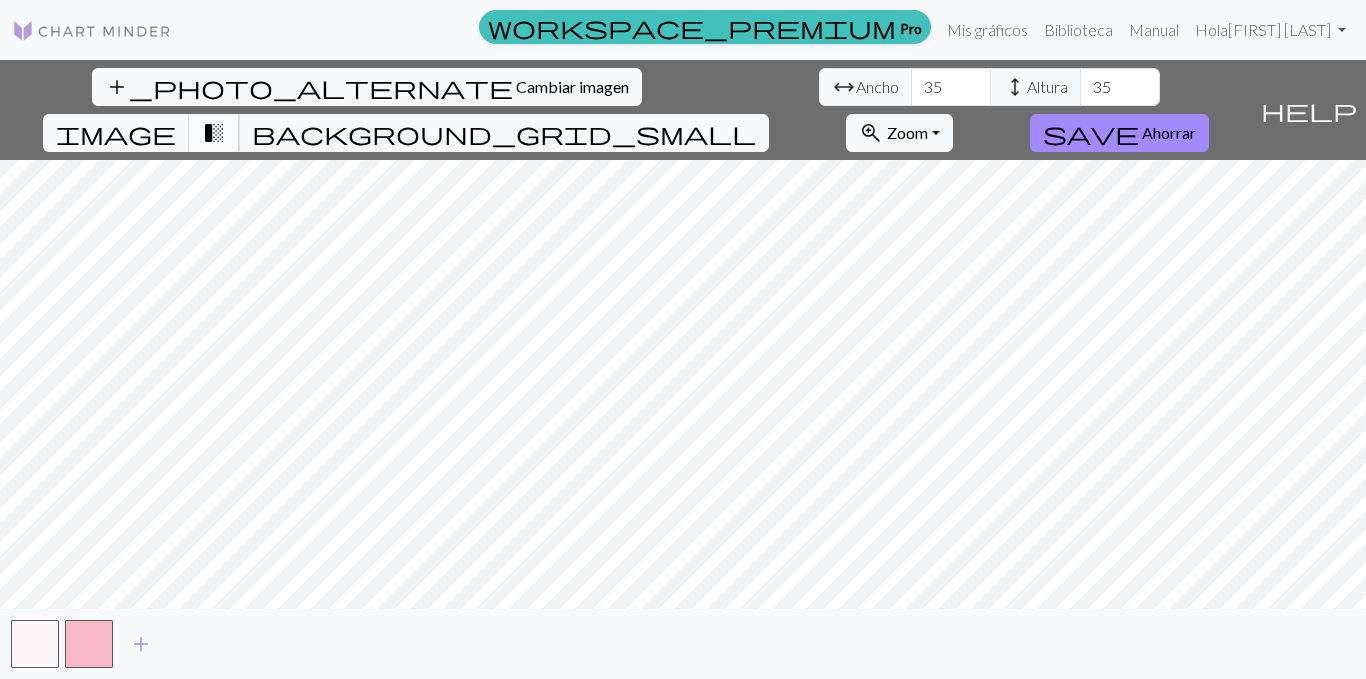 click on "transition_fade" at bounding box center [214, 133] 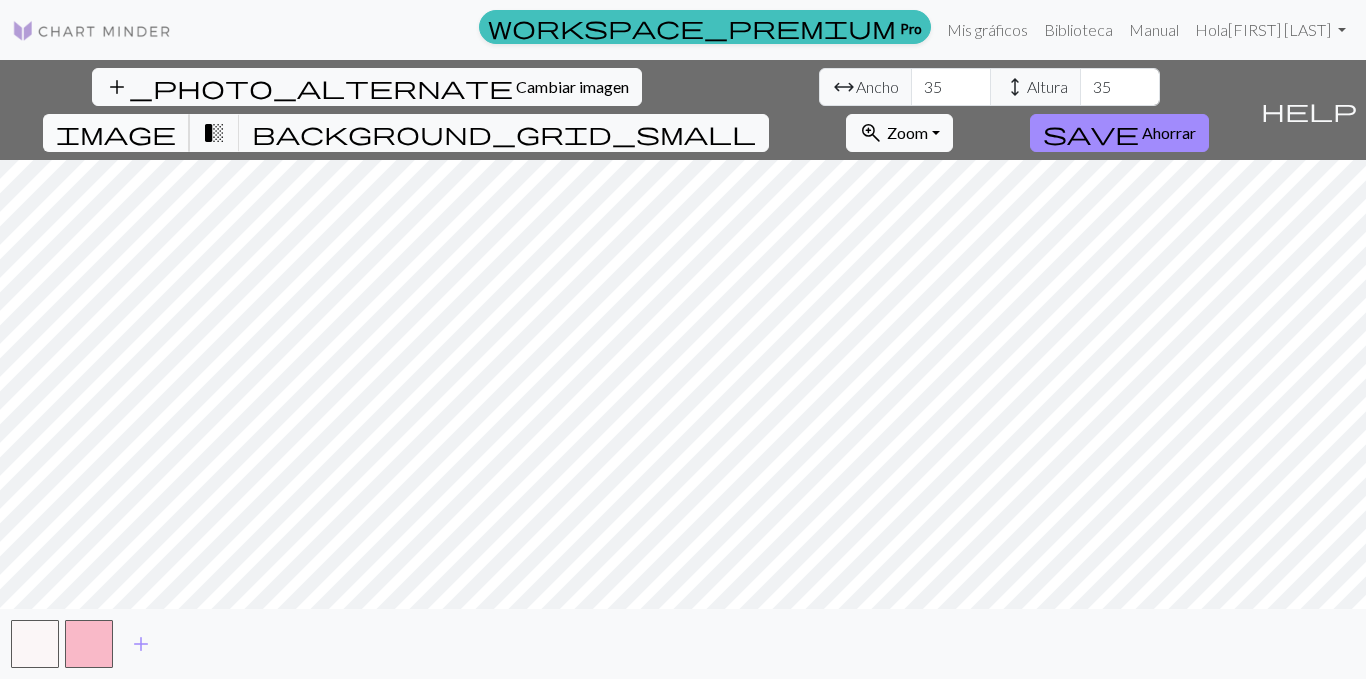 click on "image" at bounding box center (116, 133) 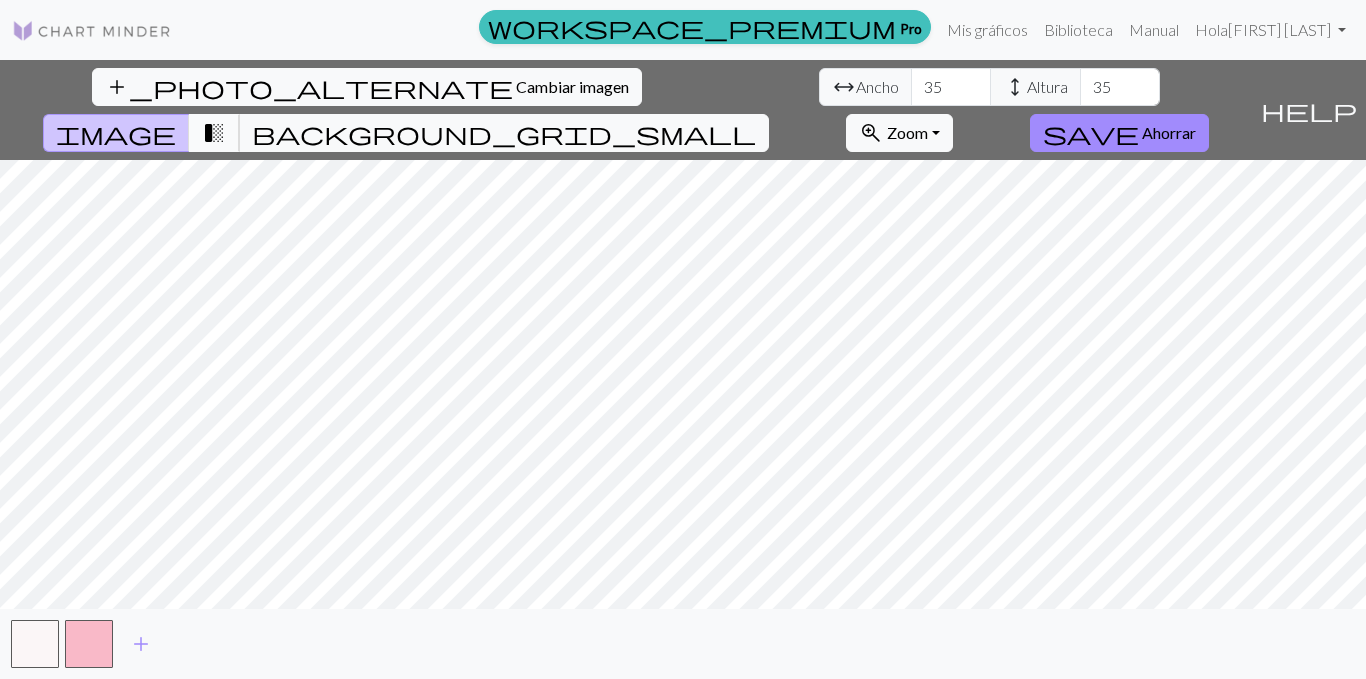 click on "transition_fade" at bounding box center [214, 133] 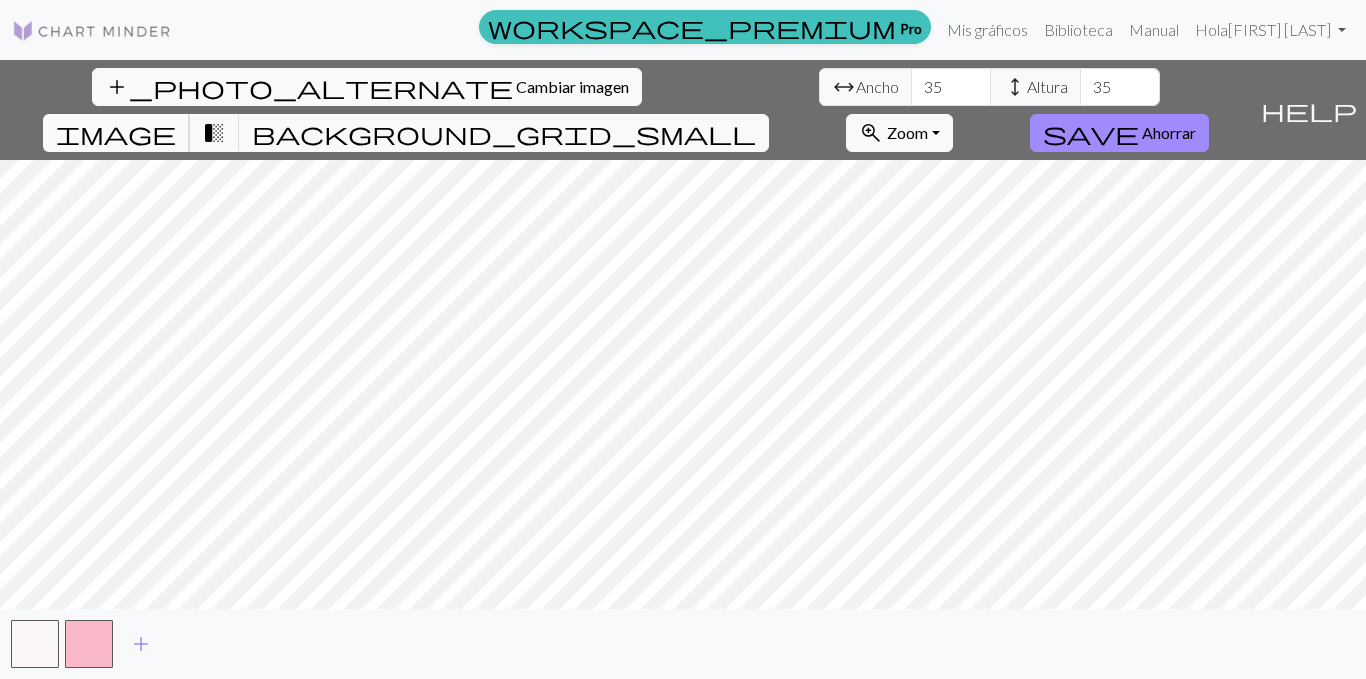 click on "image" at bounding box center [116, 133] 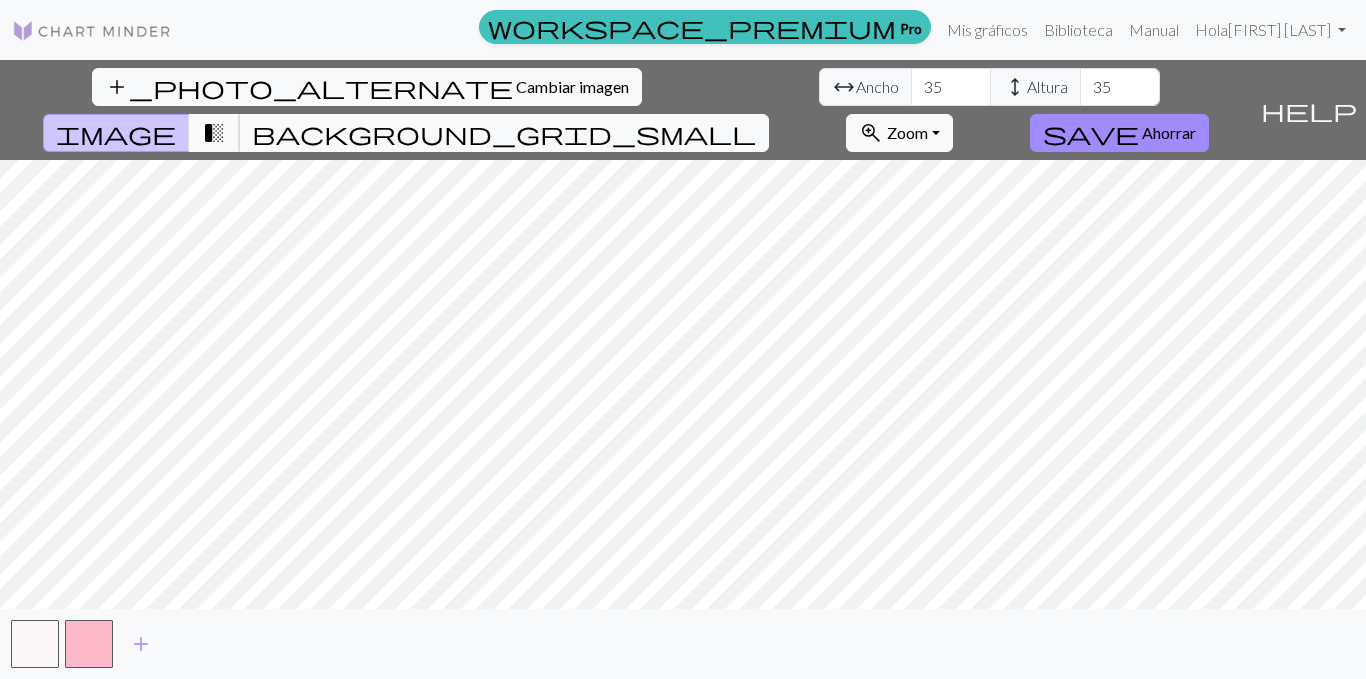 click on "transition_fade" at bounding box center [214, 133] 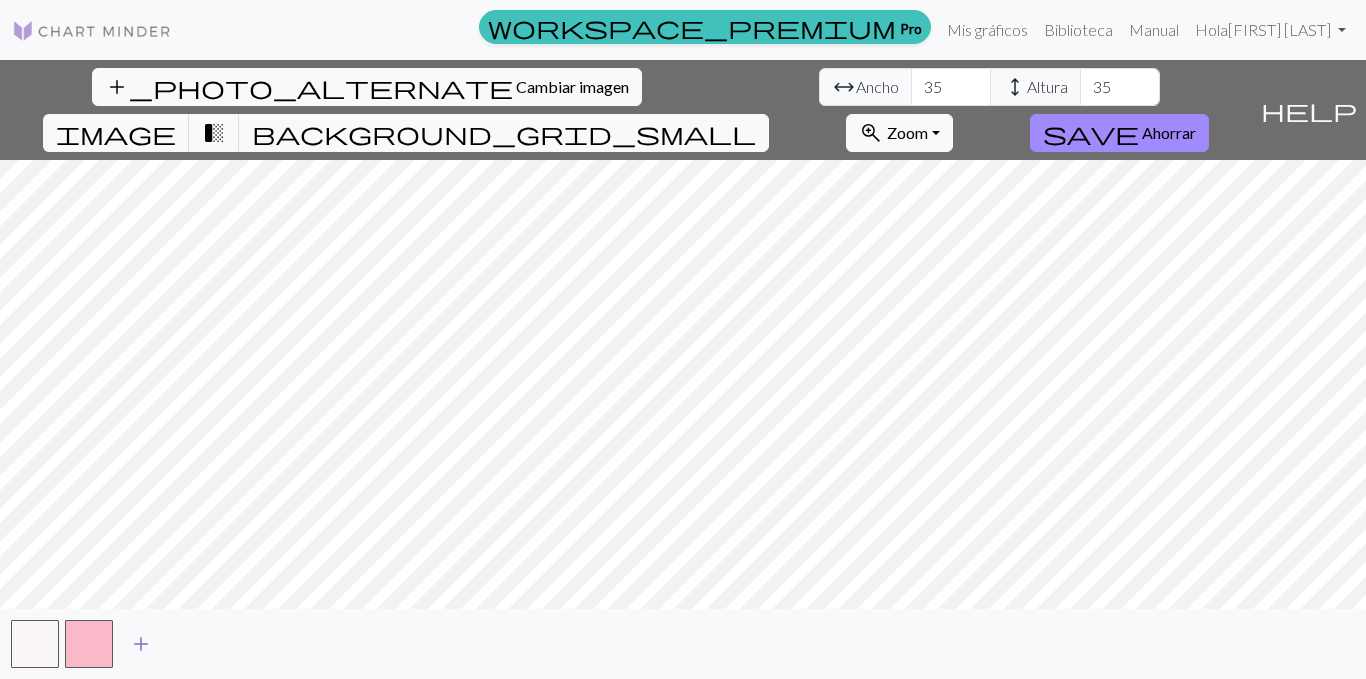 click on "add" at bounding box center [141, 644] 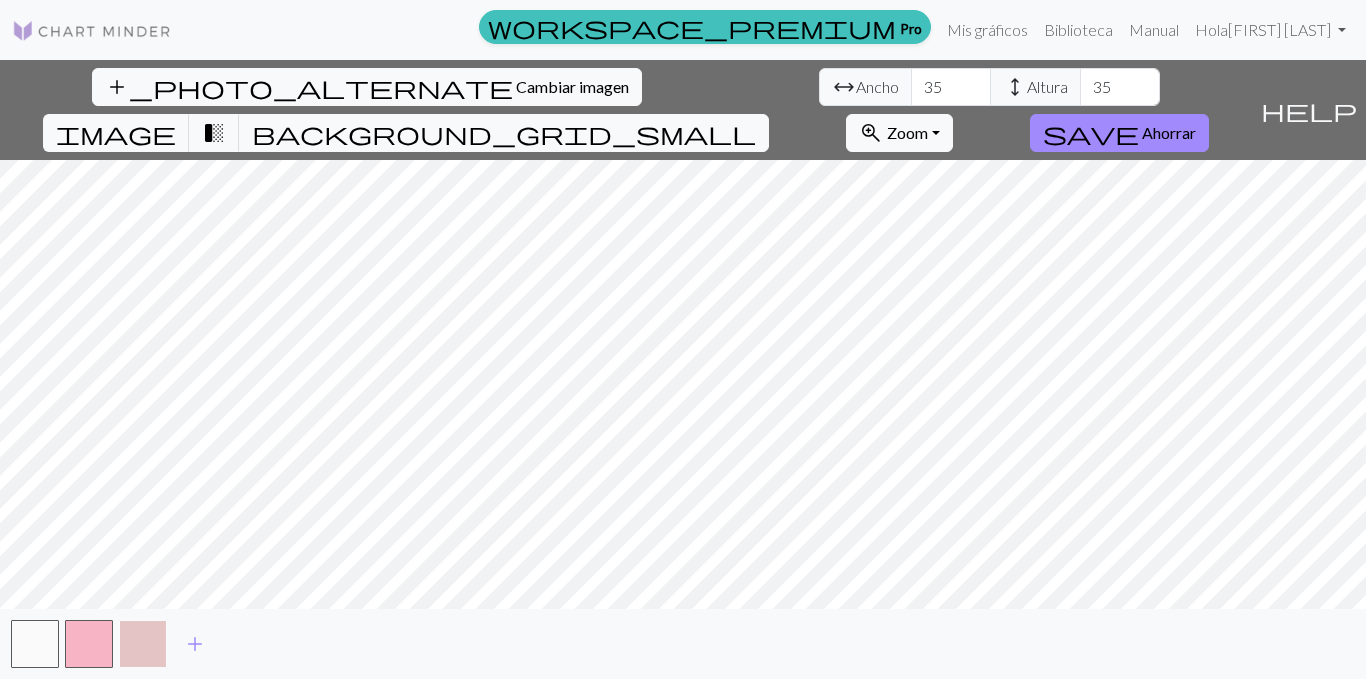 click at bounding box center (143, 644) 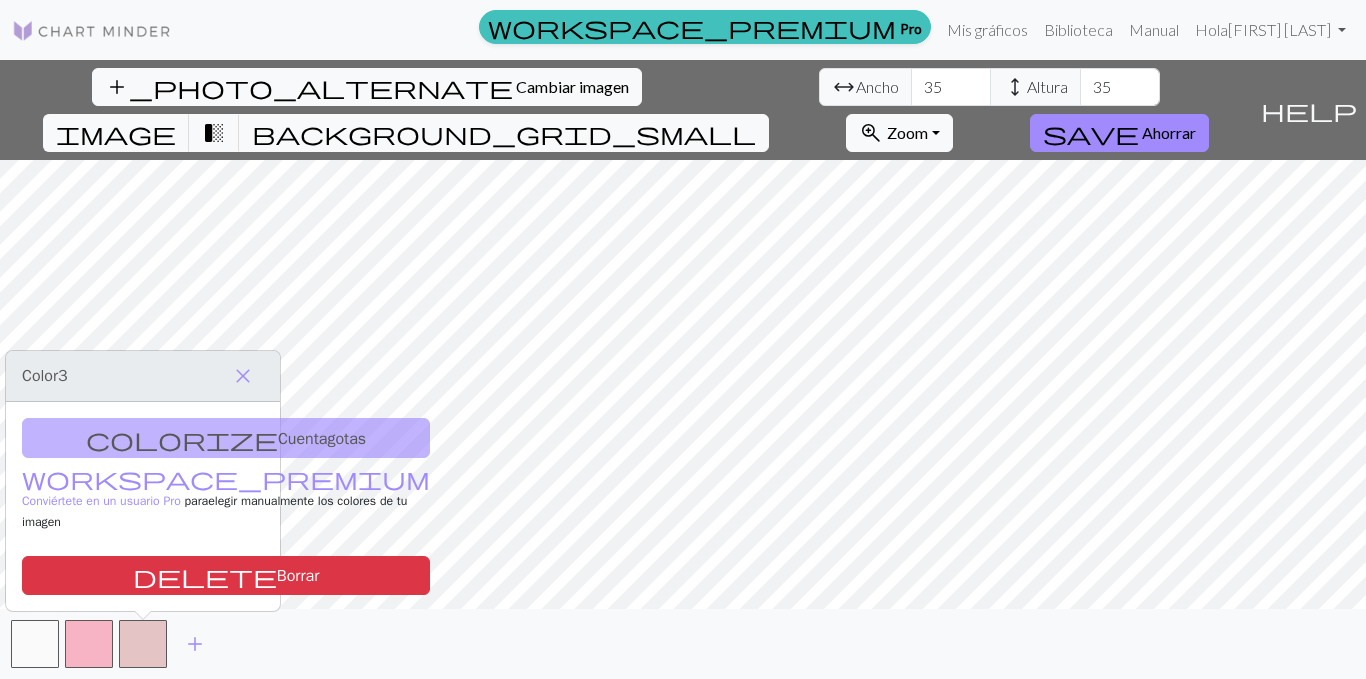 click on "colorize Cuentagotas workspace_premium Conviértete en un usuario Pro    para  elegir manualmente los colores de tu imagen delete Borrar" at bounding box center [143, 506] 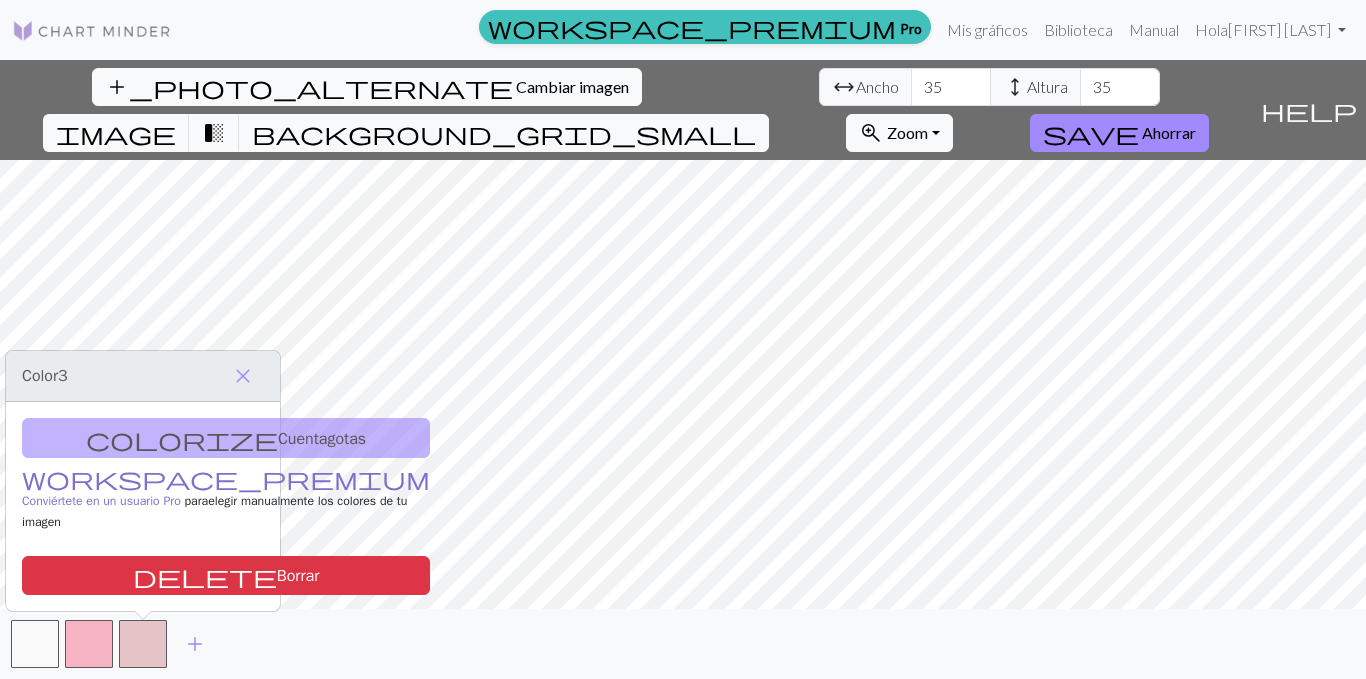 click on "Conviértete en un usuario Pro" at bounding box center [101, 501] 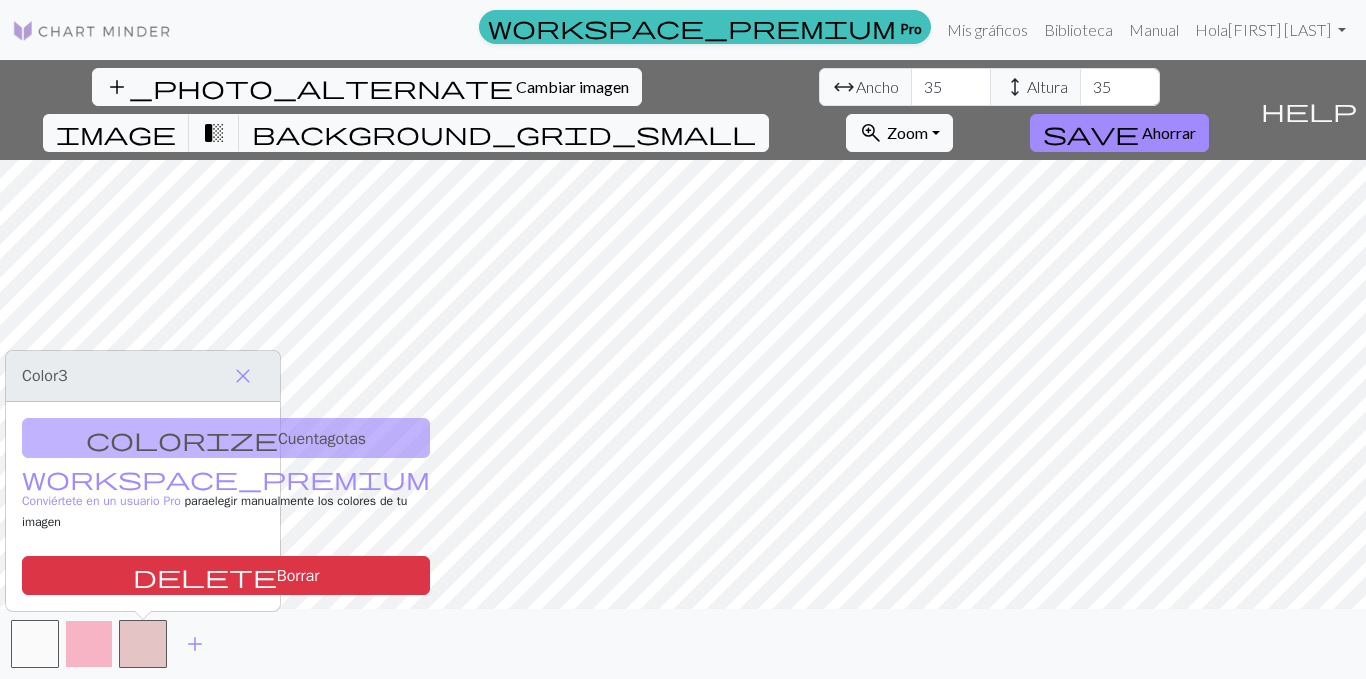 click at bounding box center (89, 644) 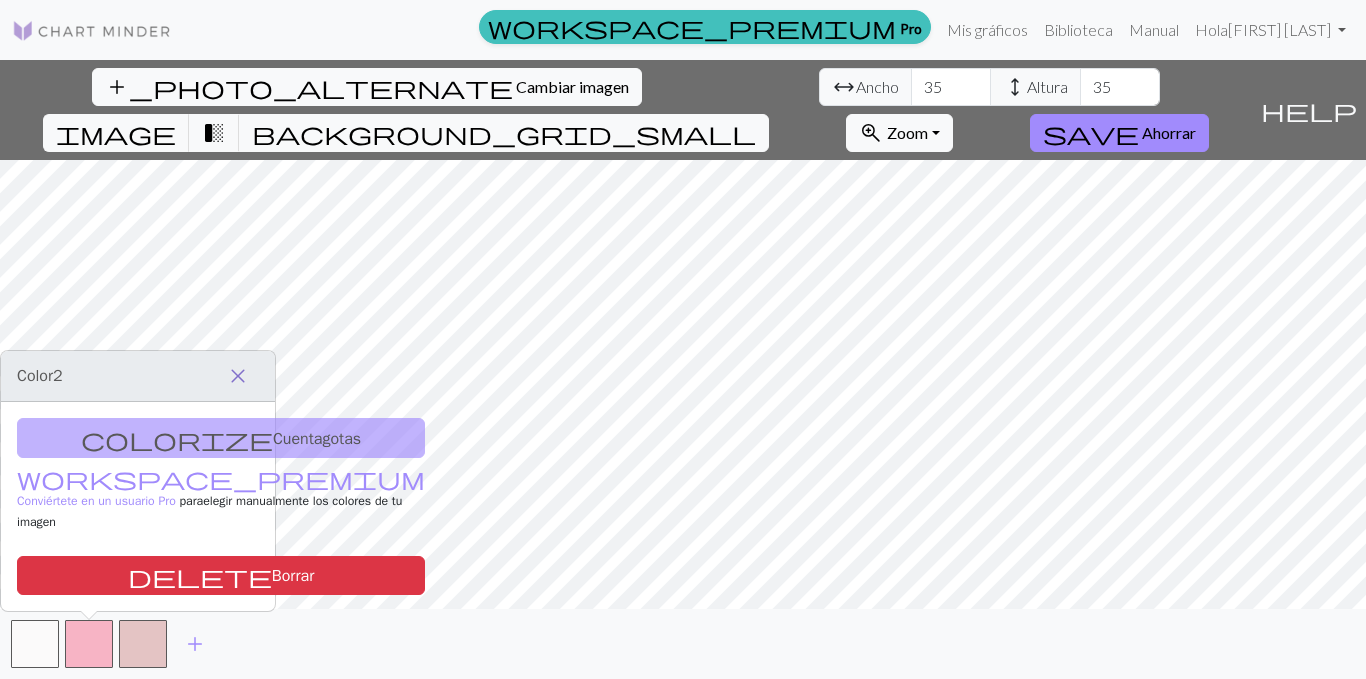 click on "close" at bounding box center (238, 376) 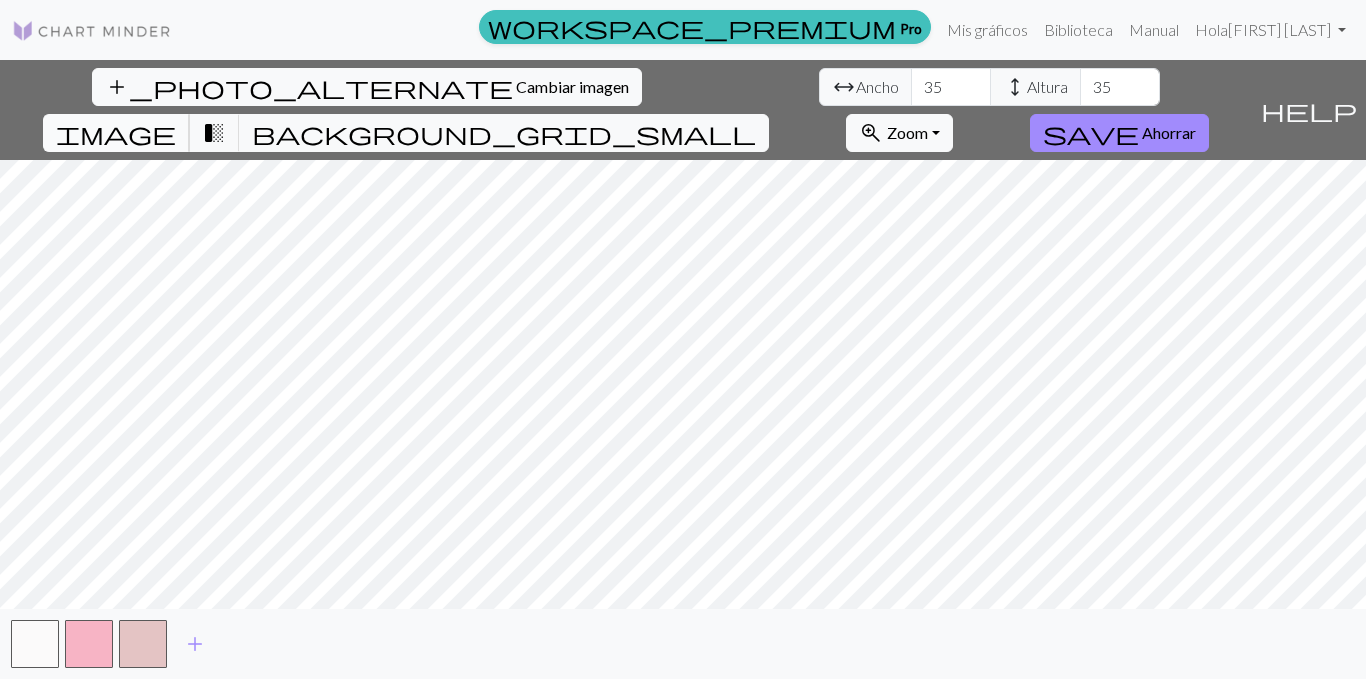 click on "image" at bounding box center (116, 133) 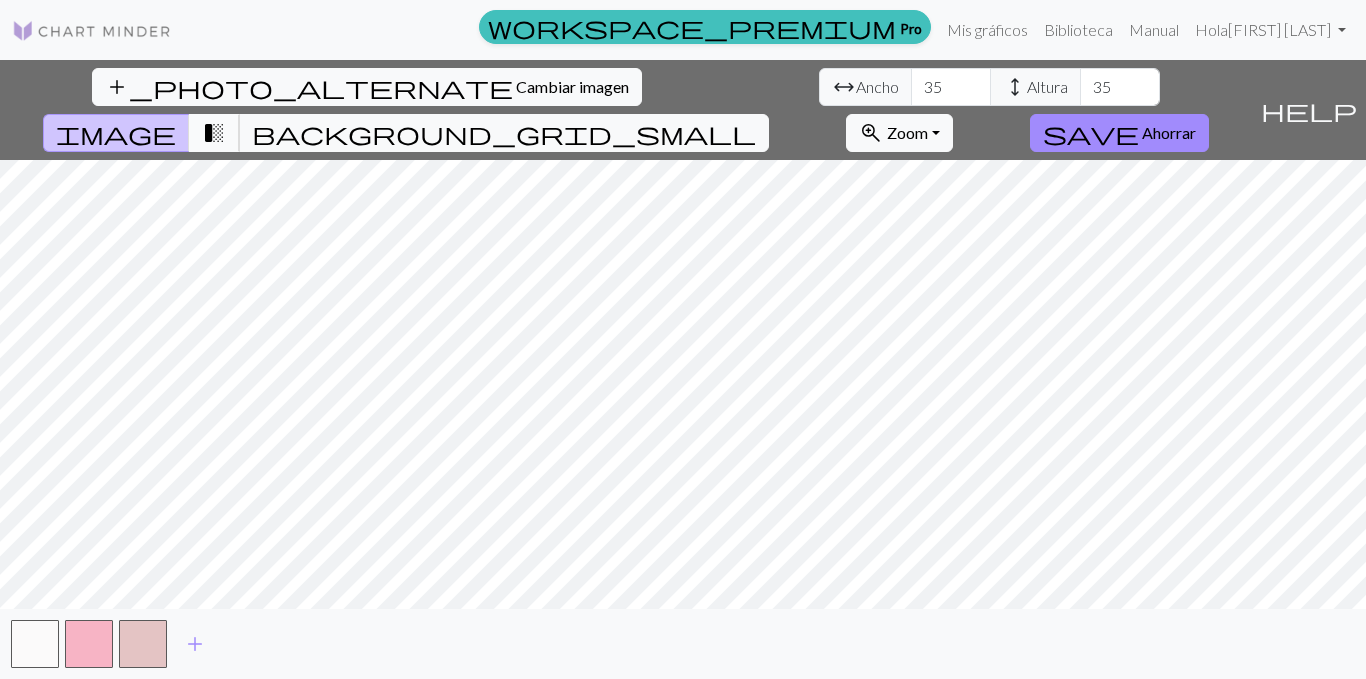 click on "transition_fade" at bounding box center [214, 133] 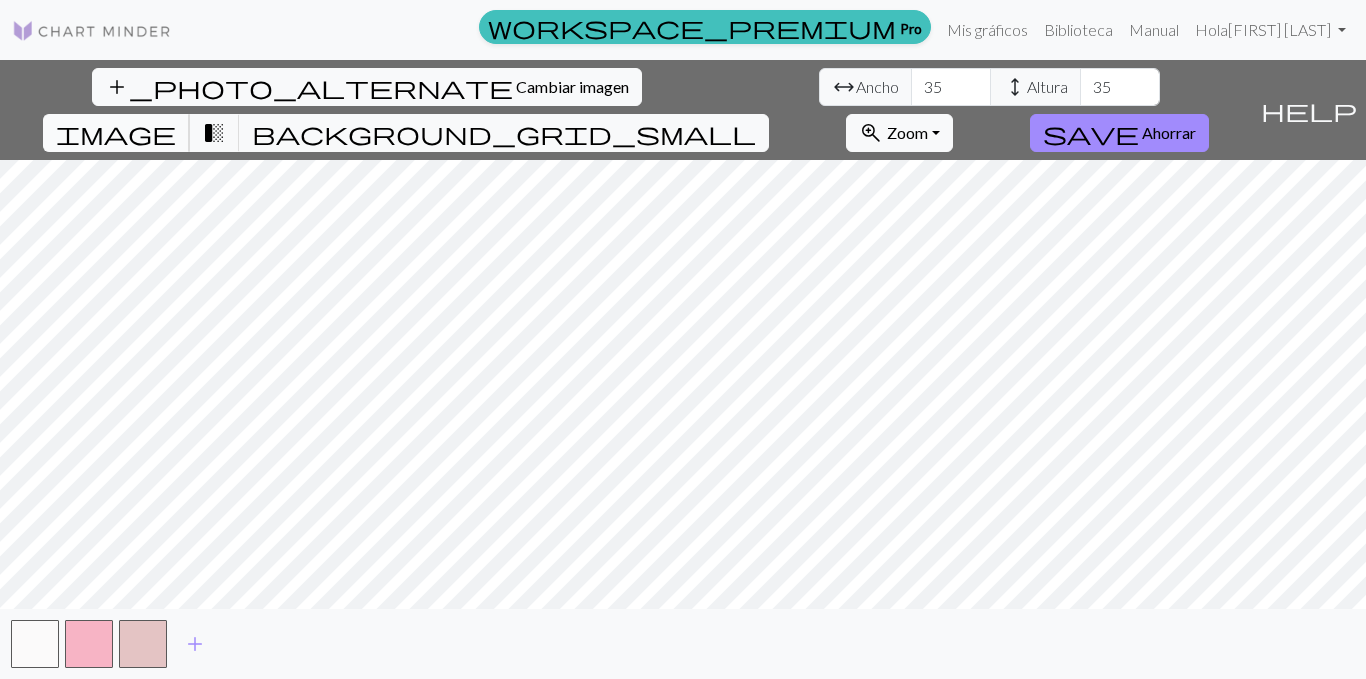 click on "image" at bounding box center [116, 133] 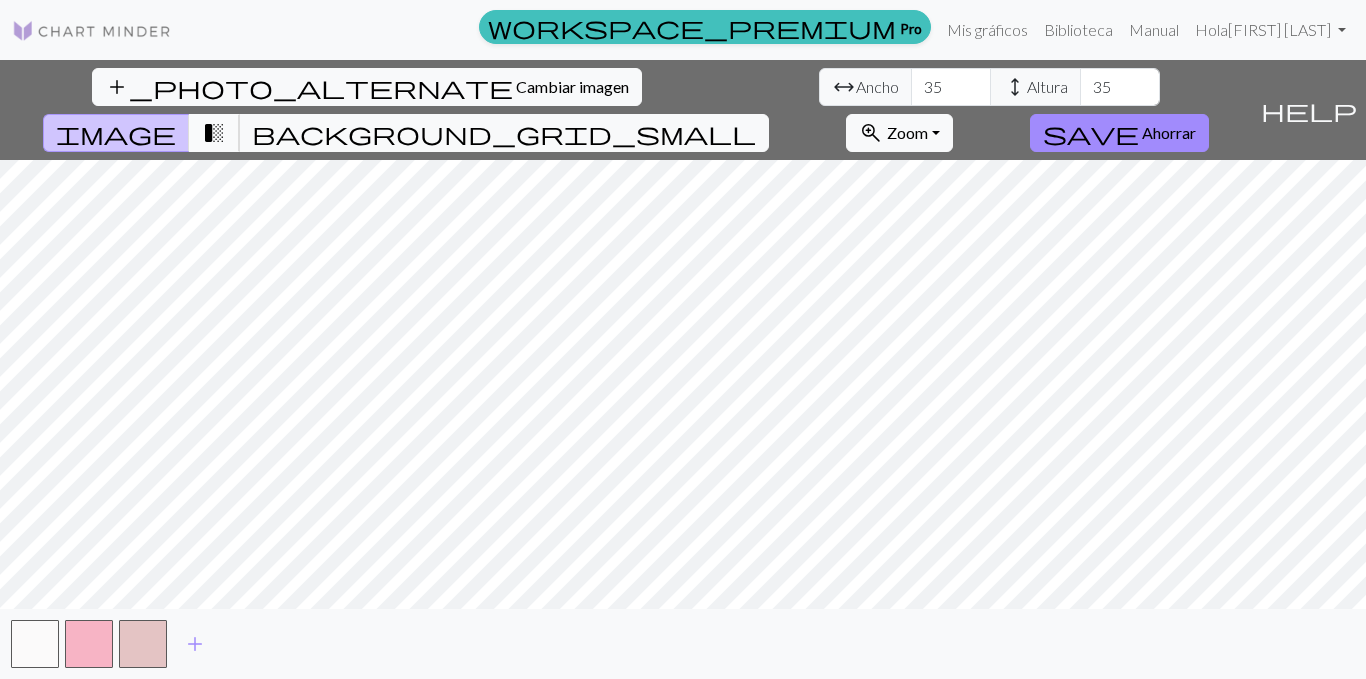 click on "transition_fade" at bounding box center (214, 133) 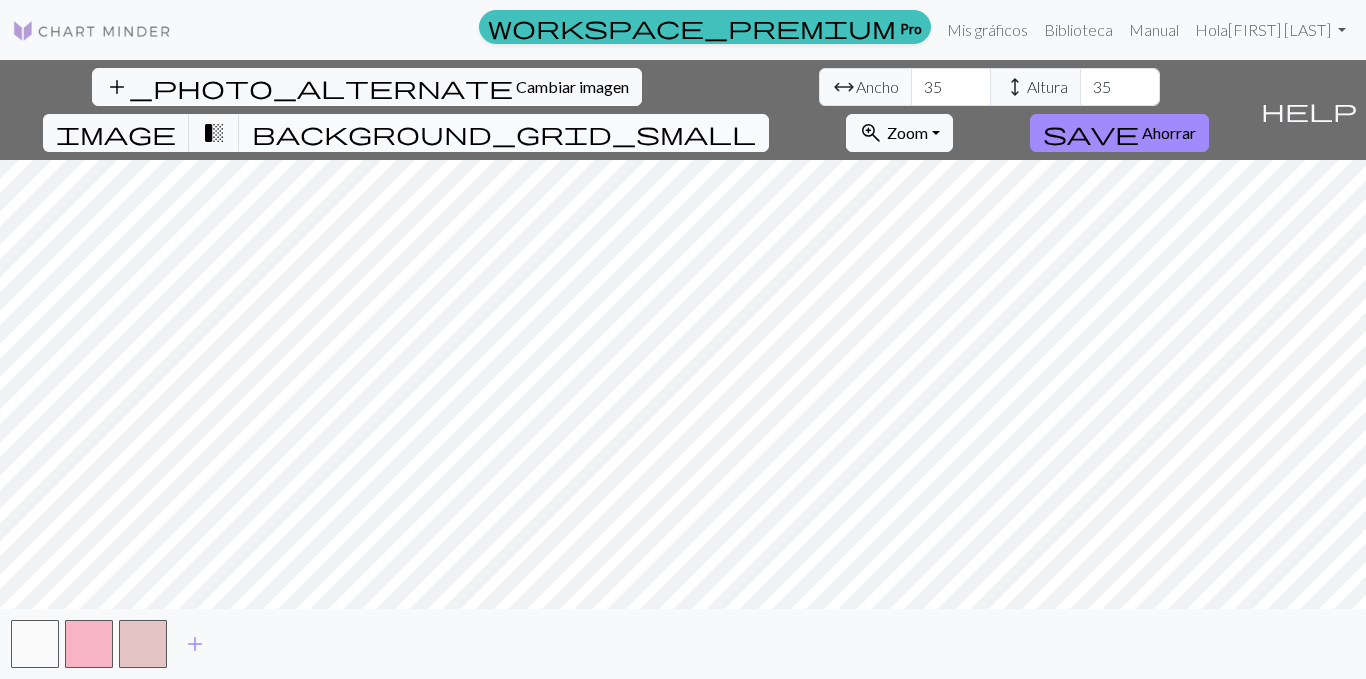 click on "background_grid_small" at bounding box center (504, 133) 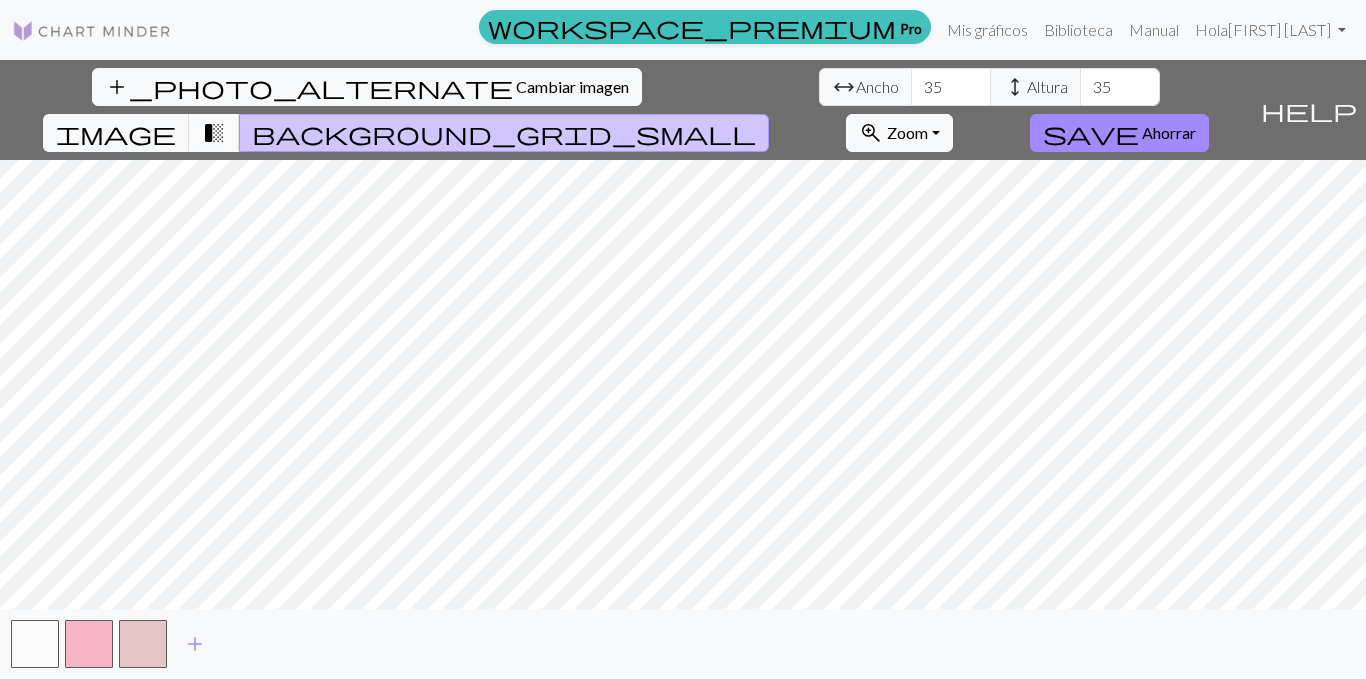 click on "transition_fade" at bounding box center [214, 133] 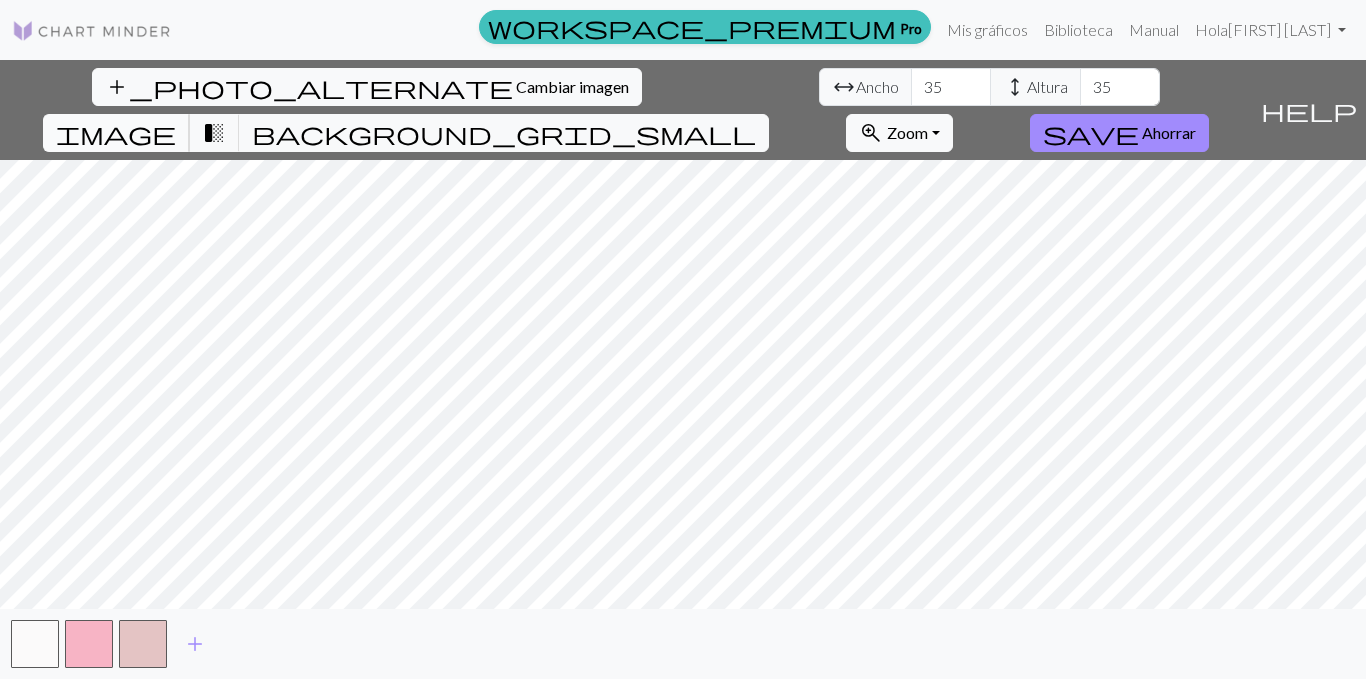 click on "image" at bounding box center [116, 133] 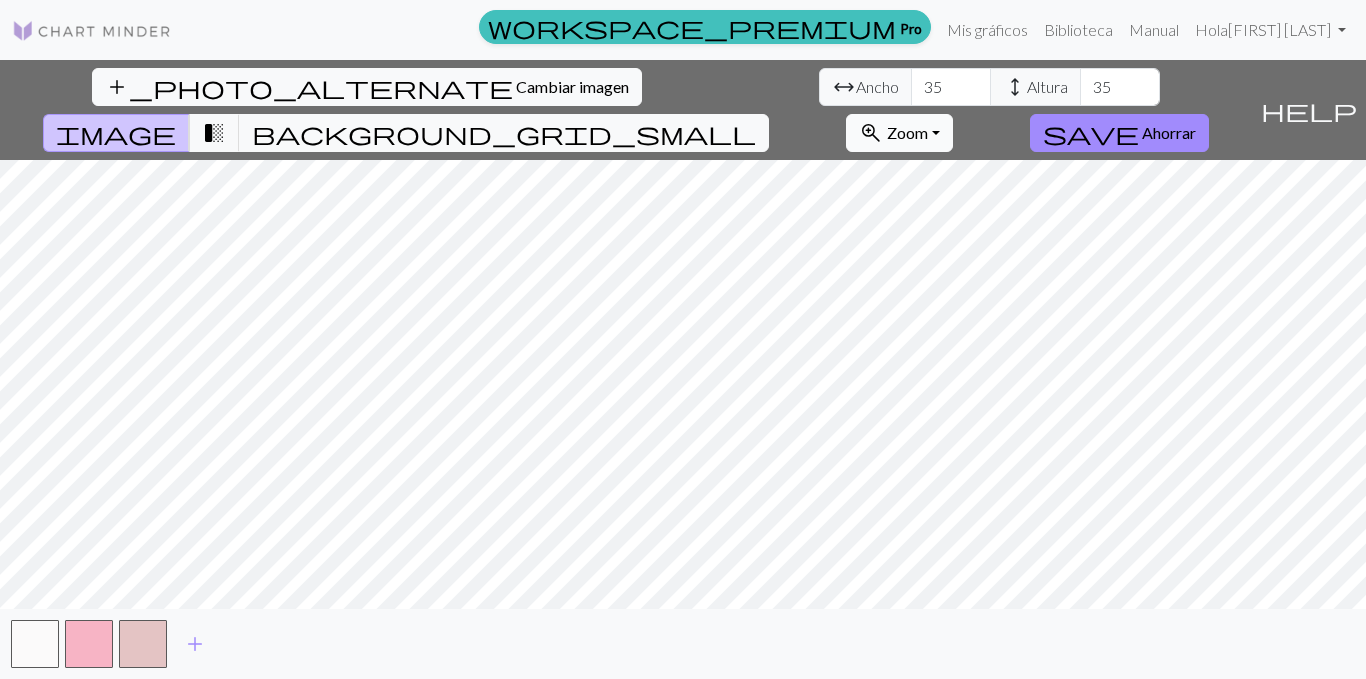 click on "zoom_in Zoom Zoom" at bounding box center (899, 133) 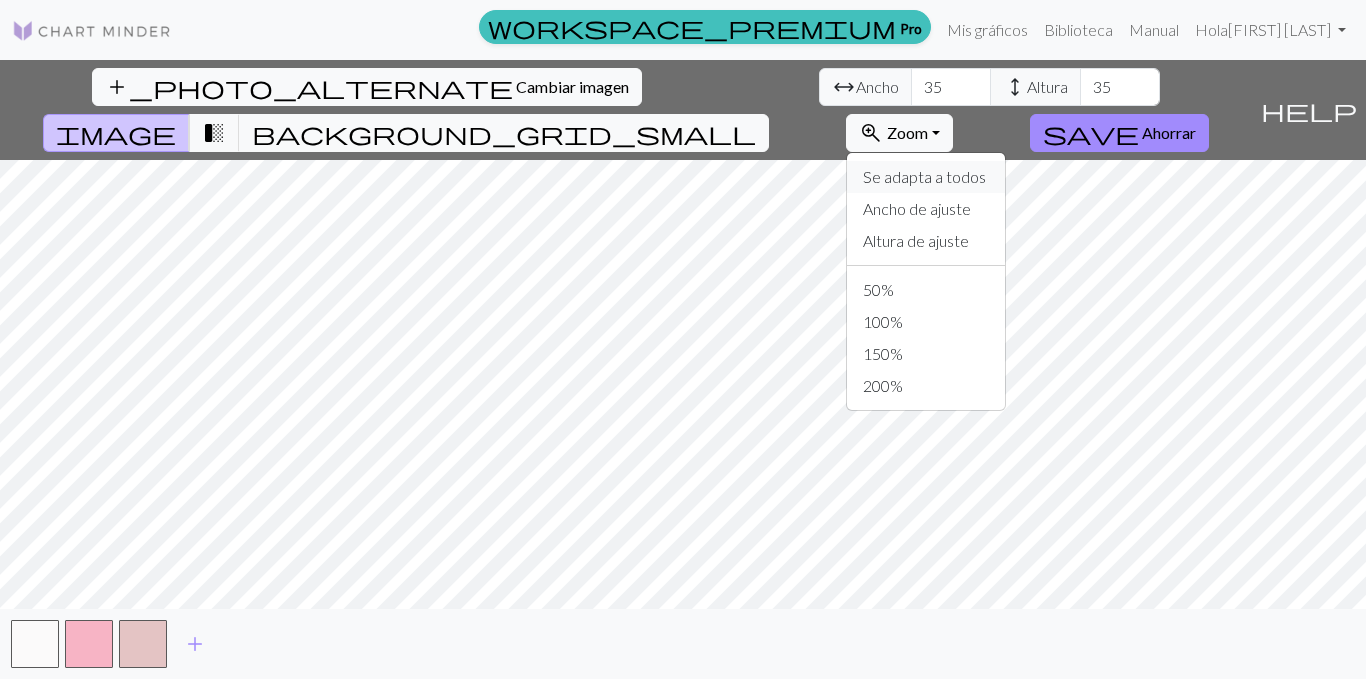 click on "Se adapta a todos" at bounding box center (924, 176) 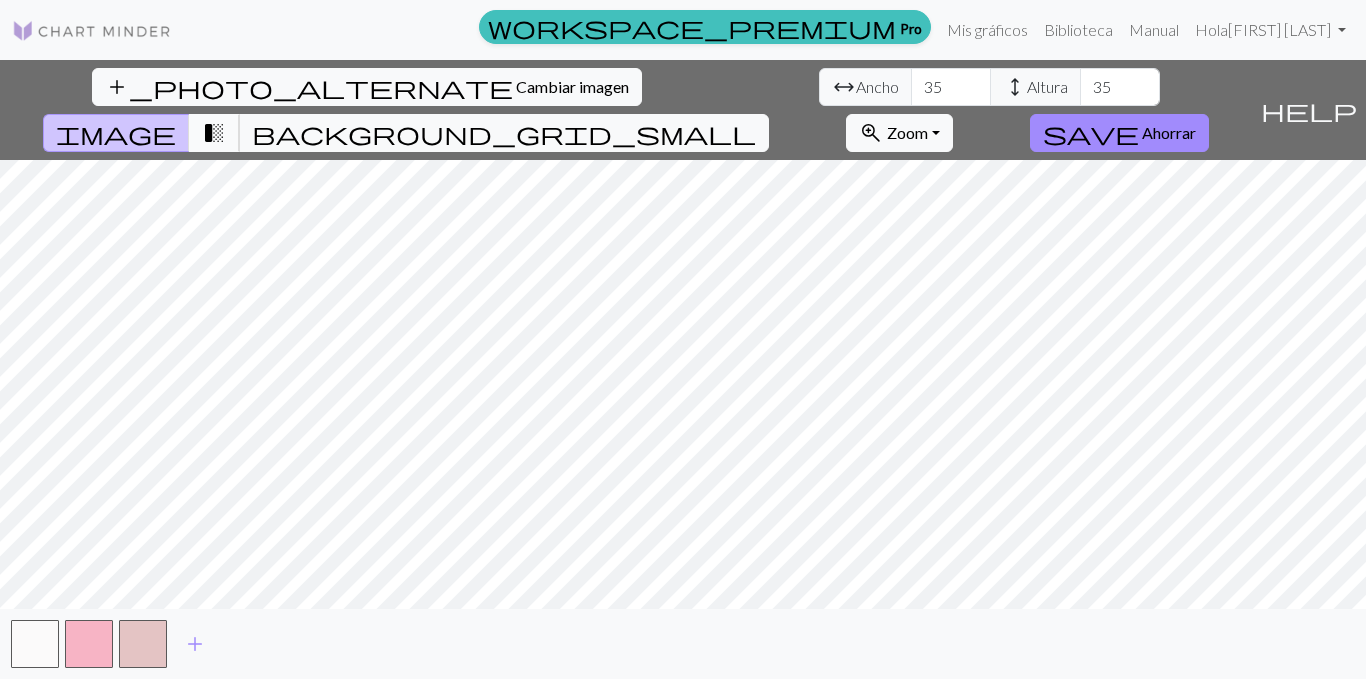 click on "transition_fade" at bounding box center (214, 133) 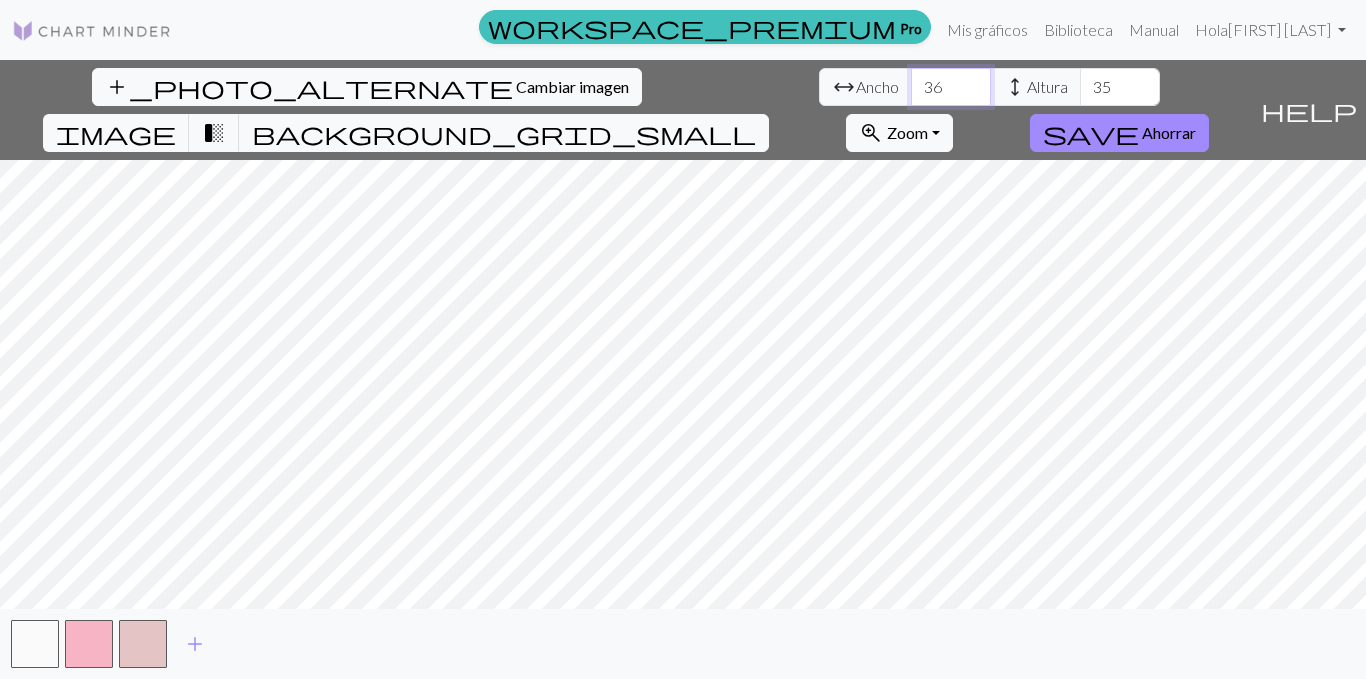 click on "36" at bounding box center (951, 87) 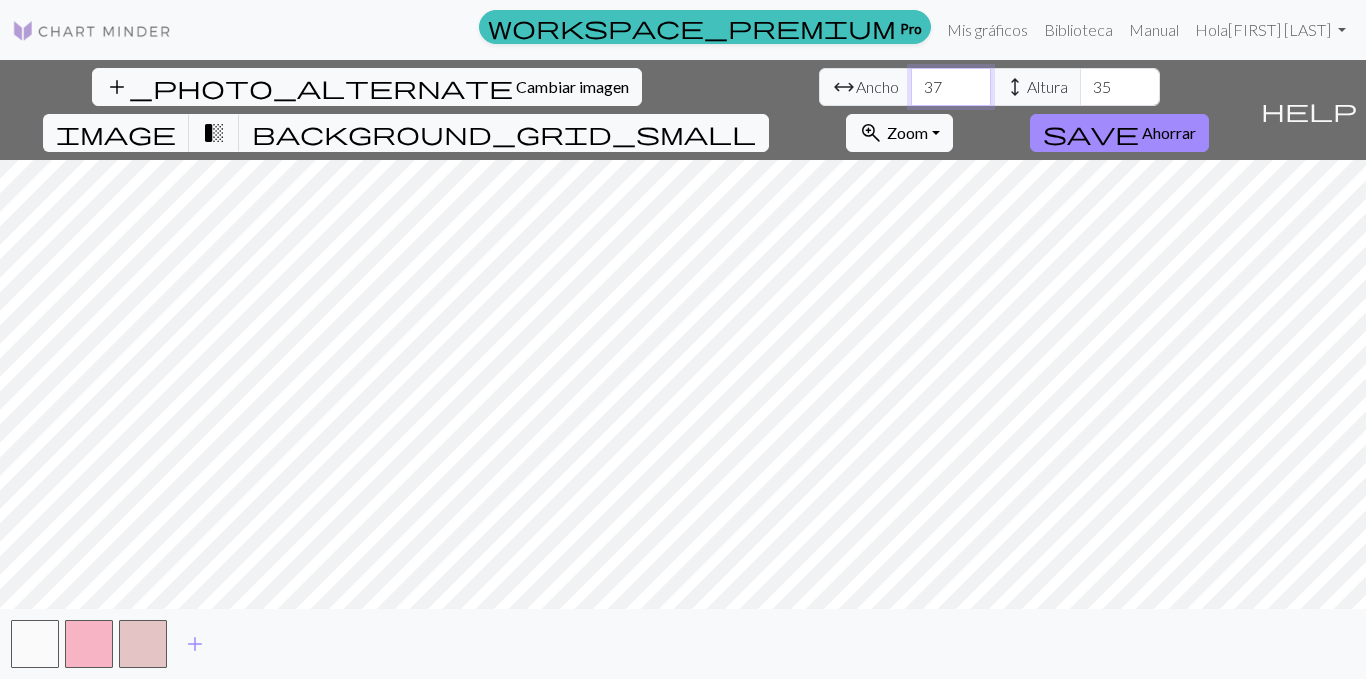 click on "37" at bounding box center (951, 87) 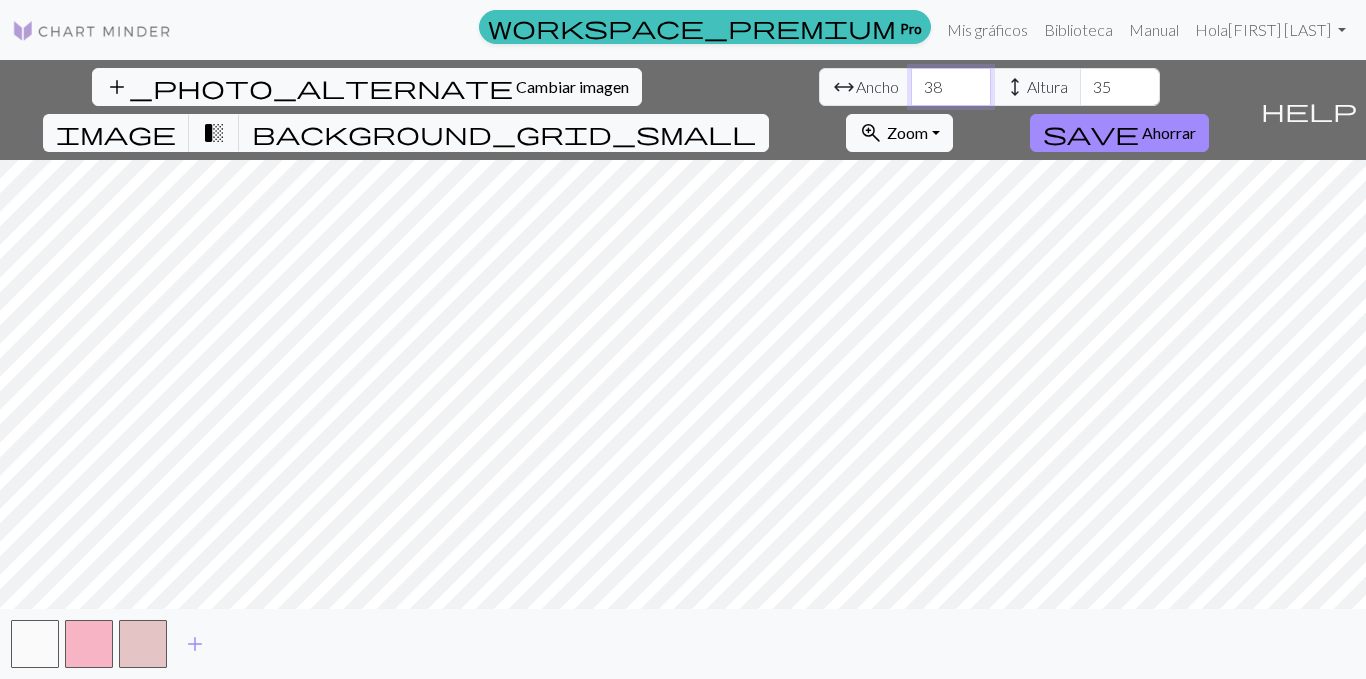 click on "38" at bounding box center [951, 87] 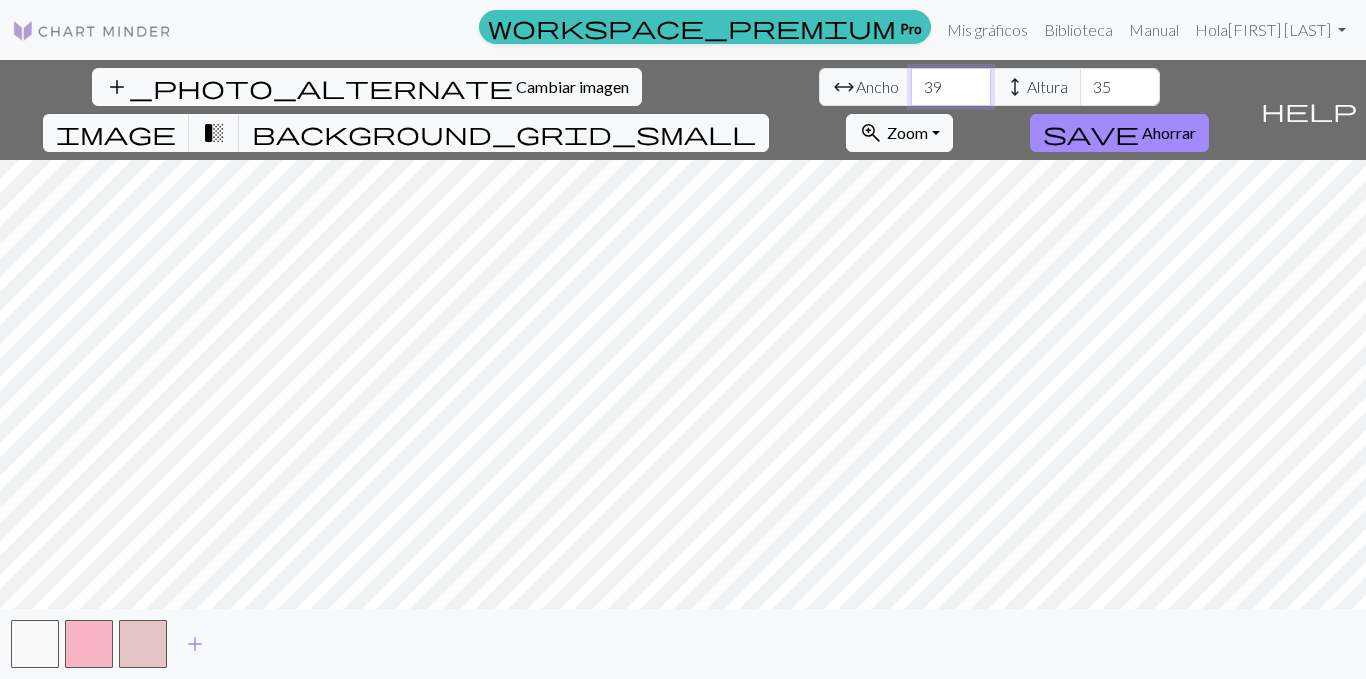 click on "39" at bounding box center (951, 87) 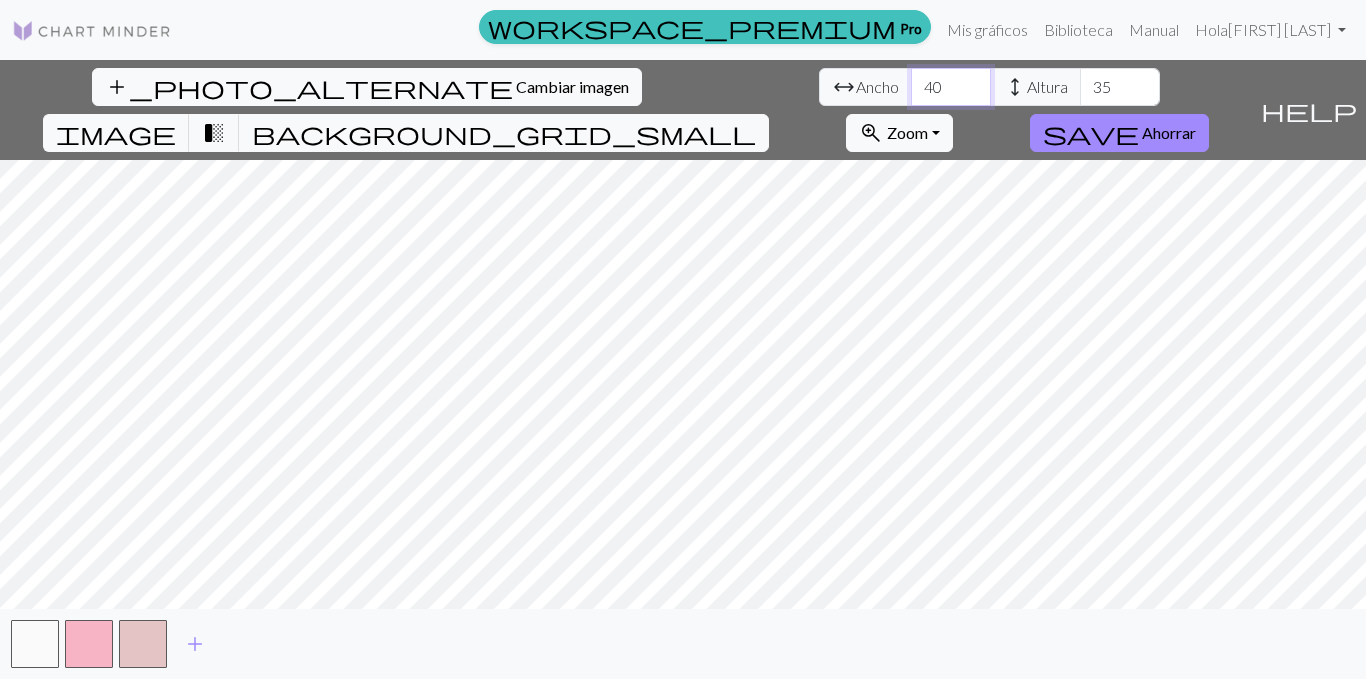 type on "40" 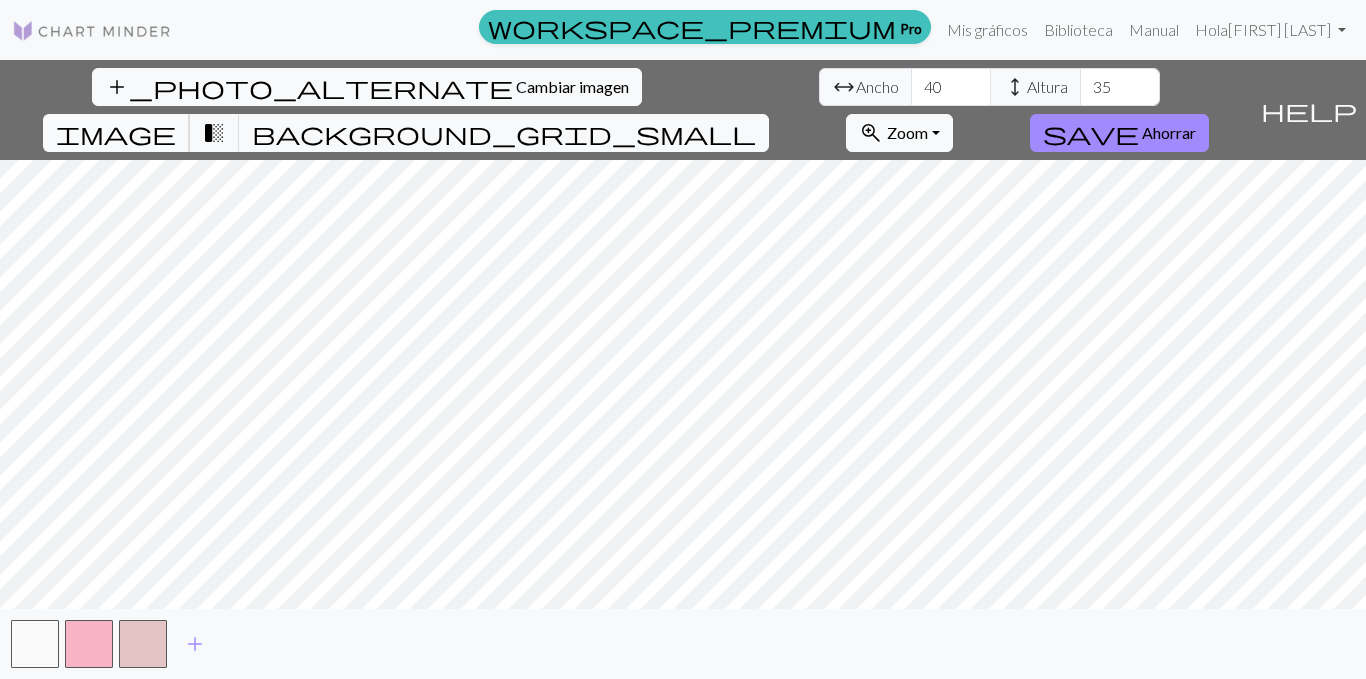 click on "image" at bounding box center (116, 133) 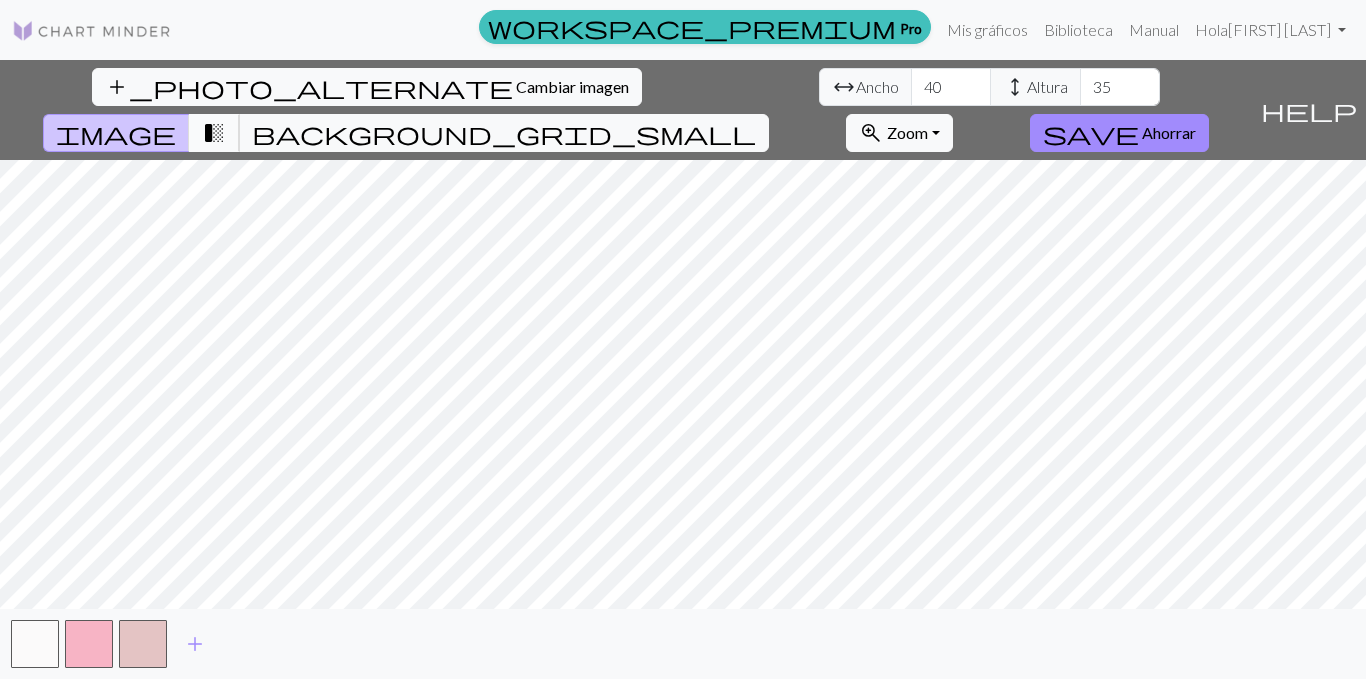 click on "transition_fade" at bounding box center [214, 133] 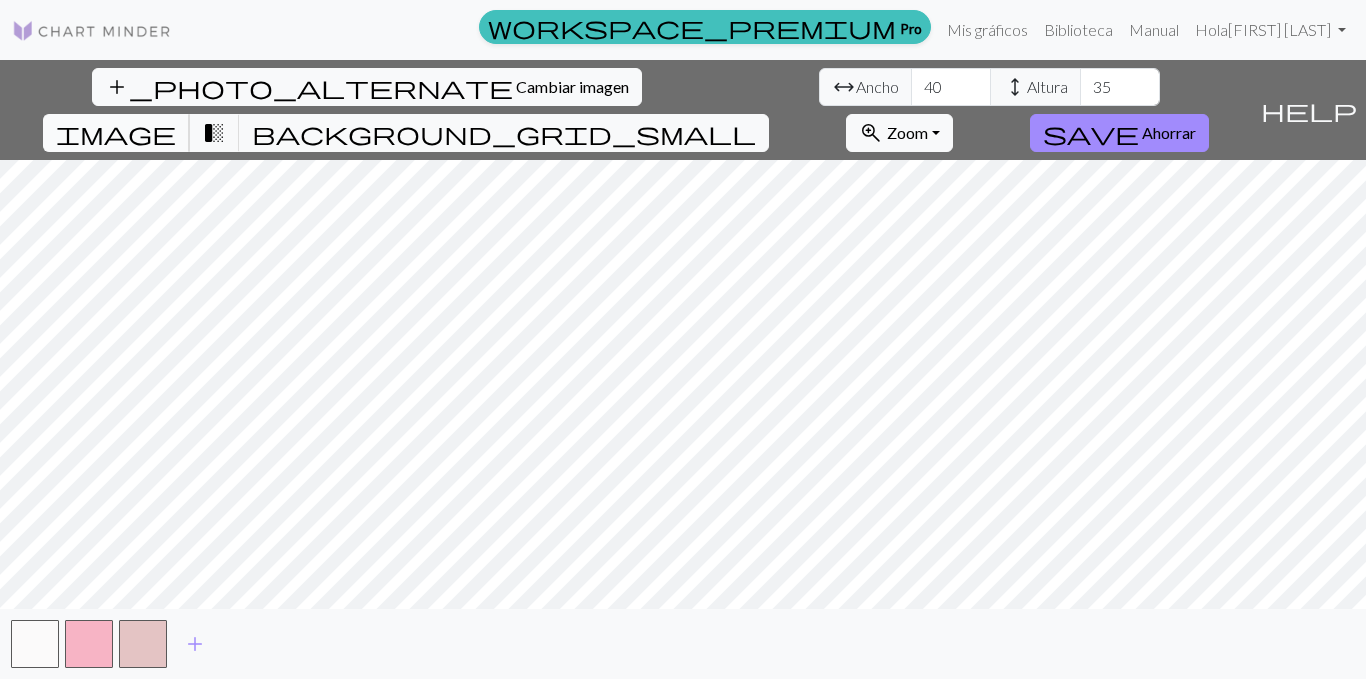 click on "image" at bounding box center (116, 133) 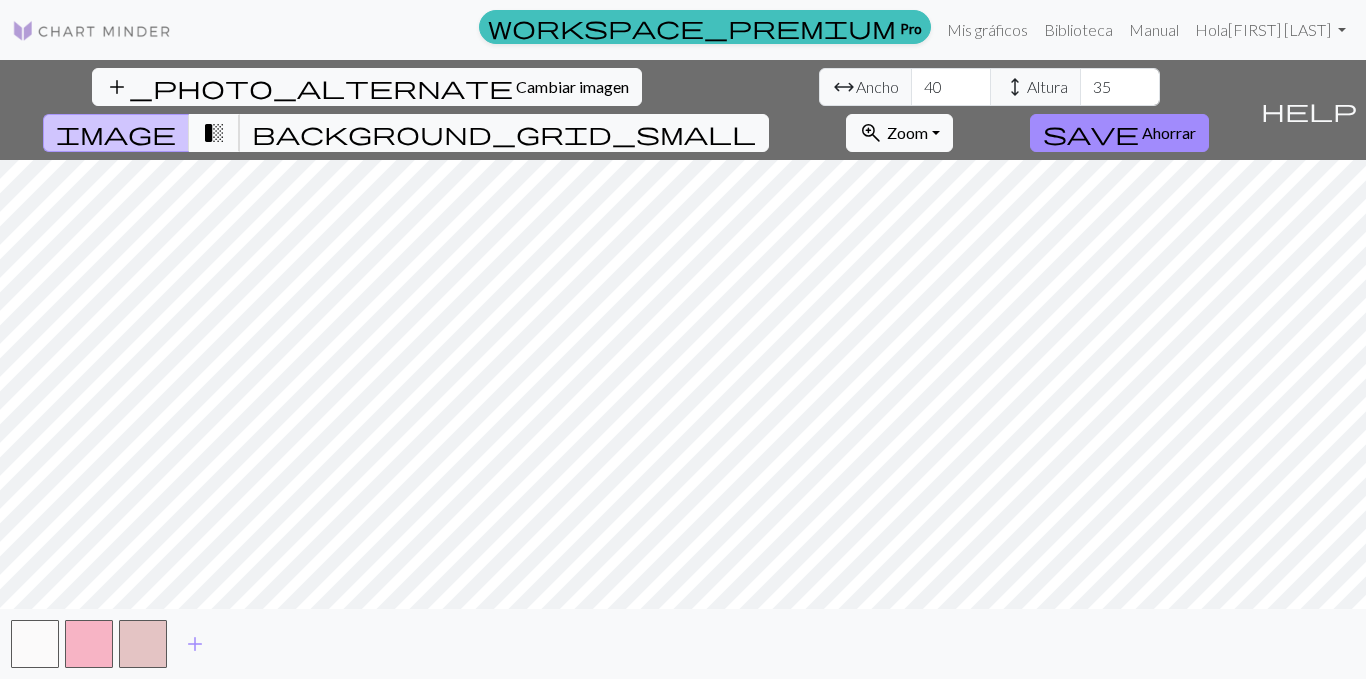 click on "transition_fade" at bounding box center [214, 133] 